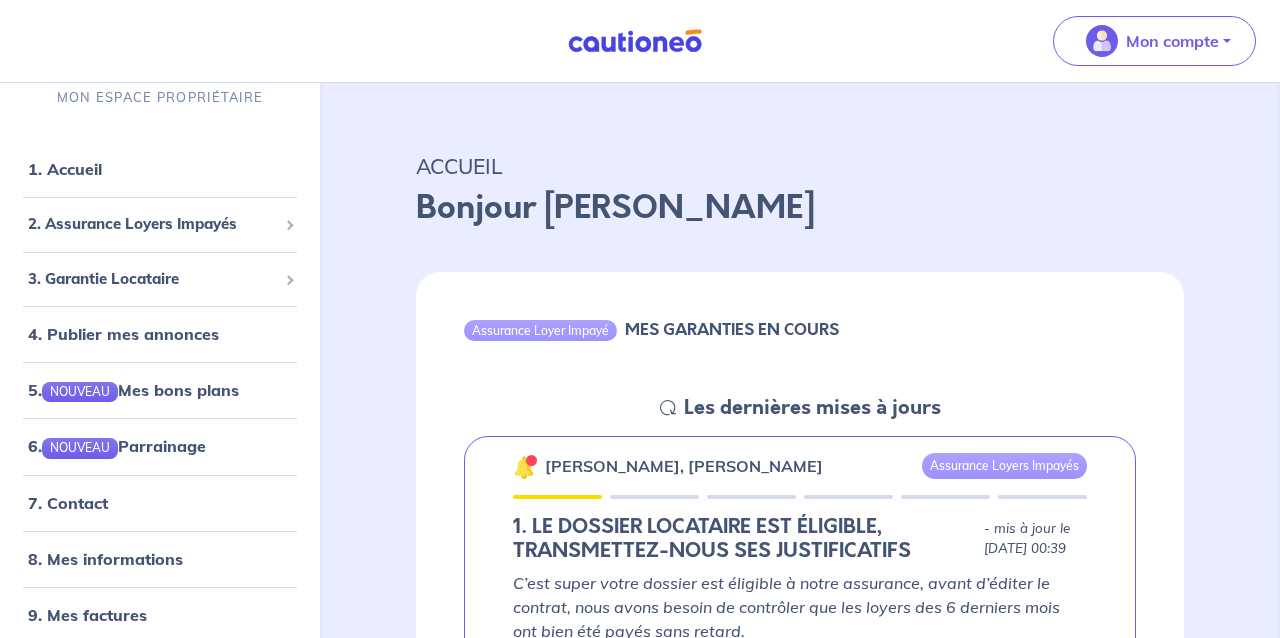 scroll, scrollTop: 0, scrollLeft: 0, axis: both 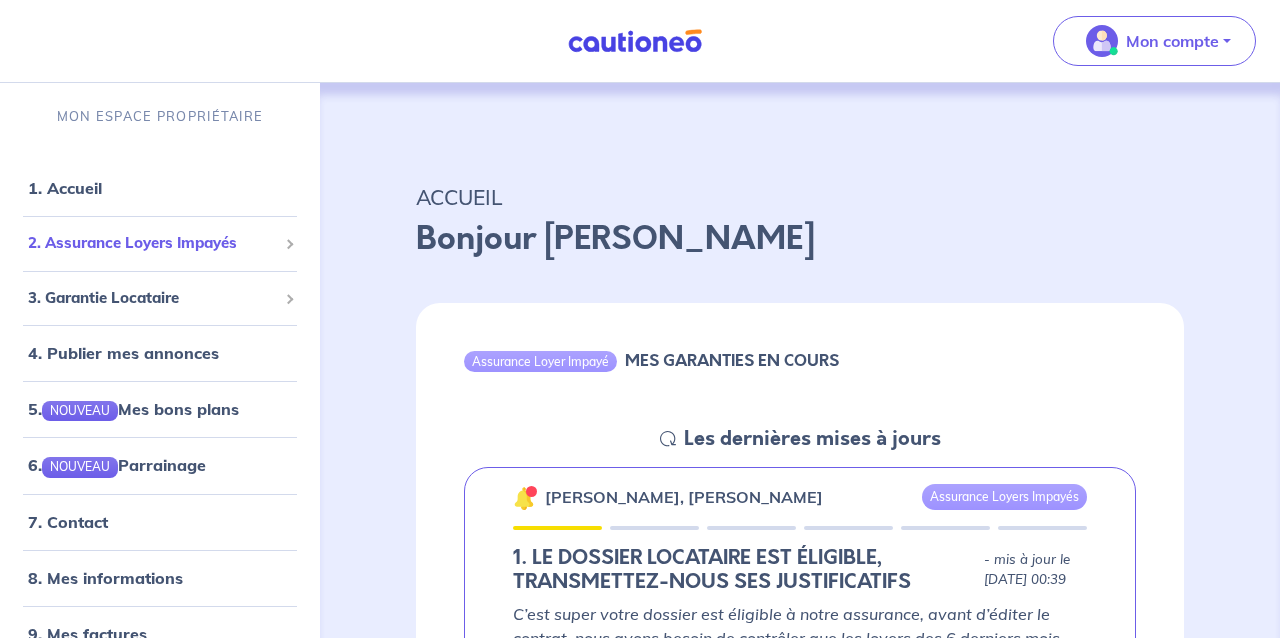 click on "2. Assurance Loyers Impayés" at bounding box center (152, 243) 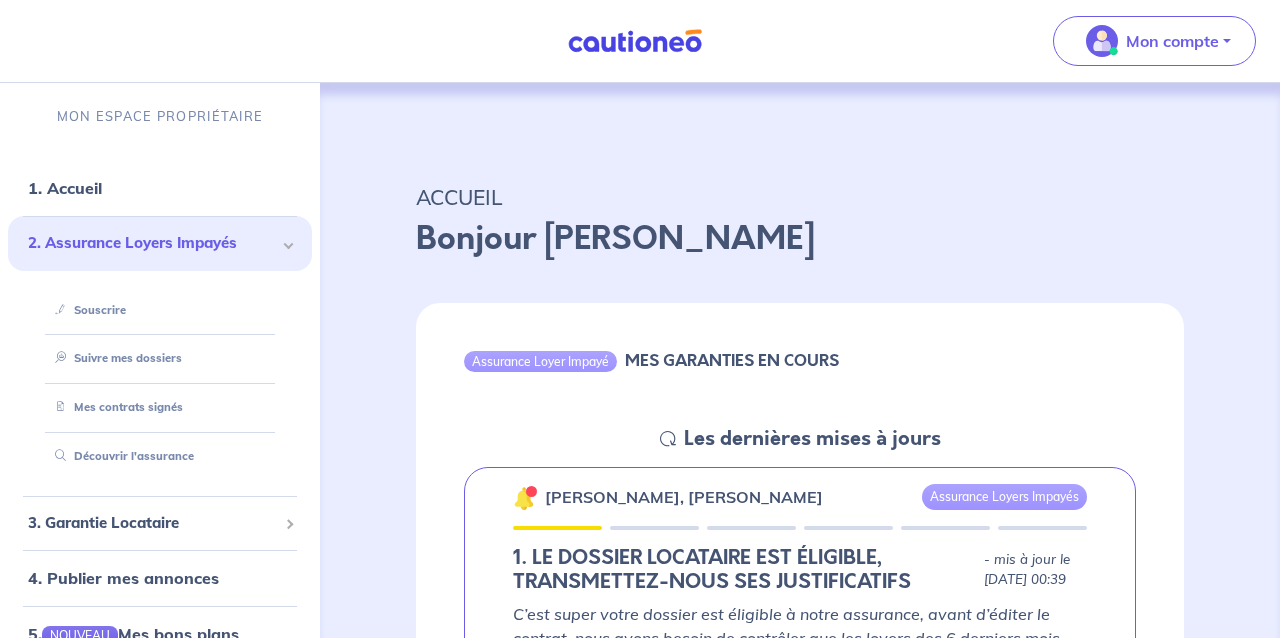 click on "Assurance Loyer Impayé MES GARANTIES EN COURS" at bounding box center [800, 364] 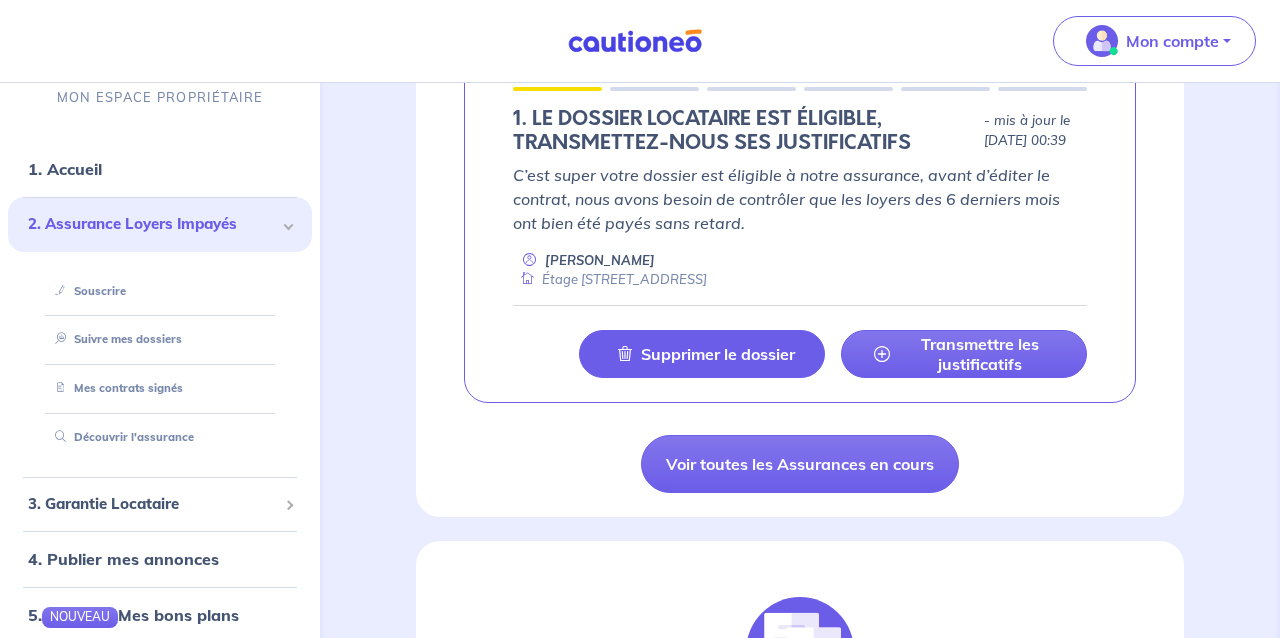 scroll, scrollTop: 447, scrollLeft: 0, axis: vertical 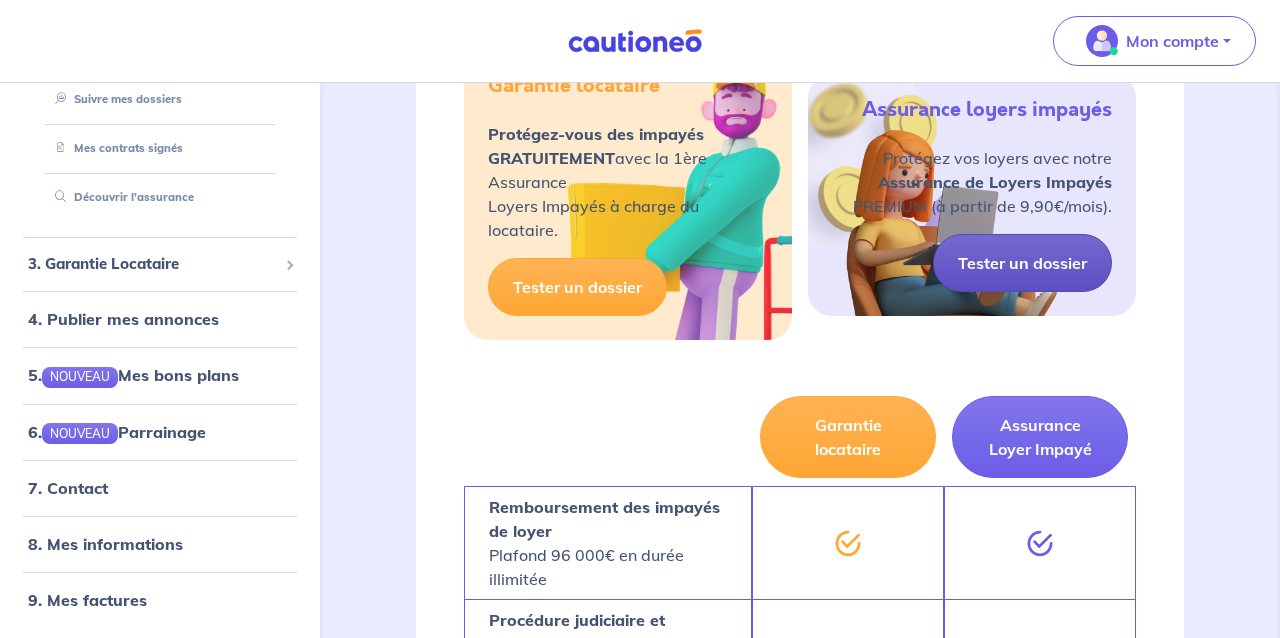click on "Tester un dossier" at bounding box center [1022, 263] 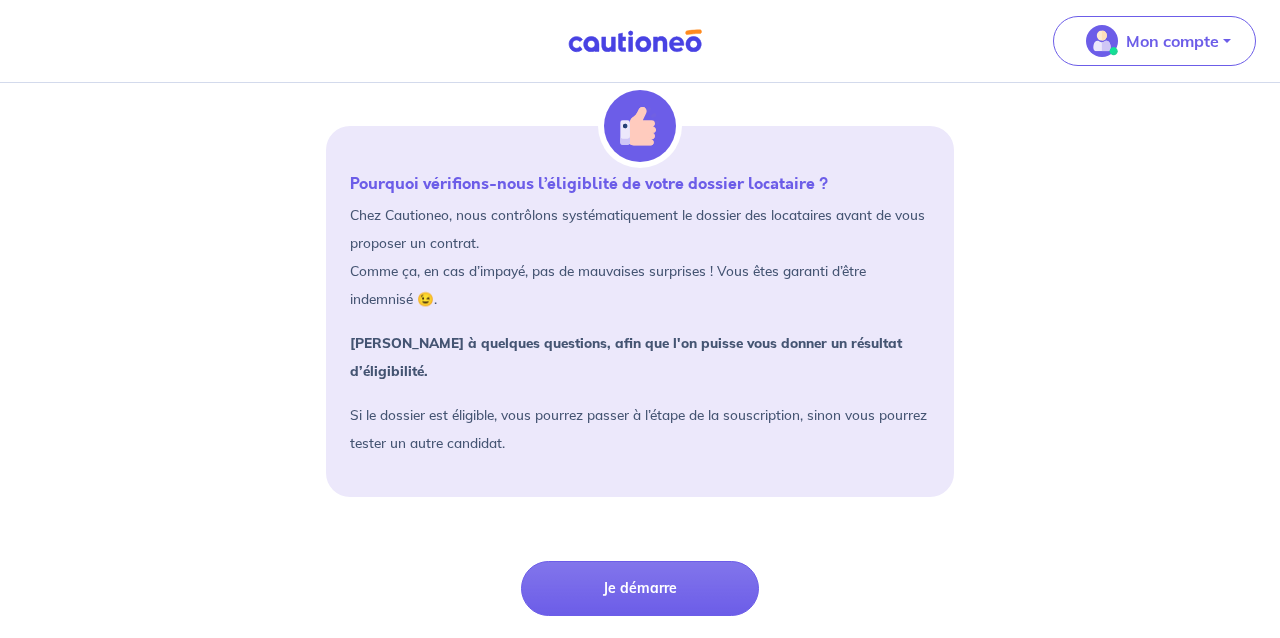 scroll, scrollTop: 240, scrollLeft: 0, axis: vertical 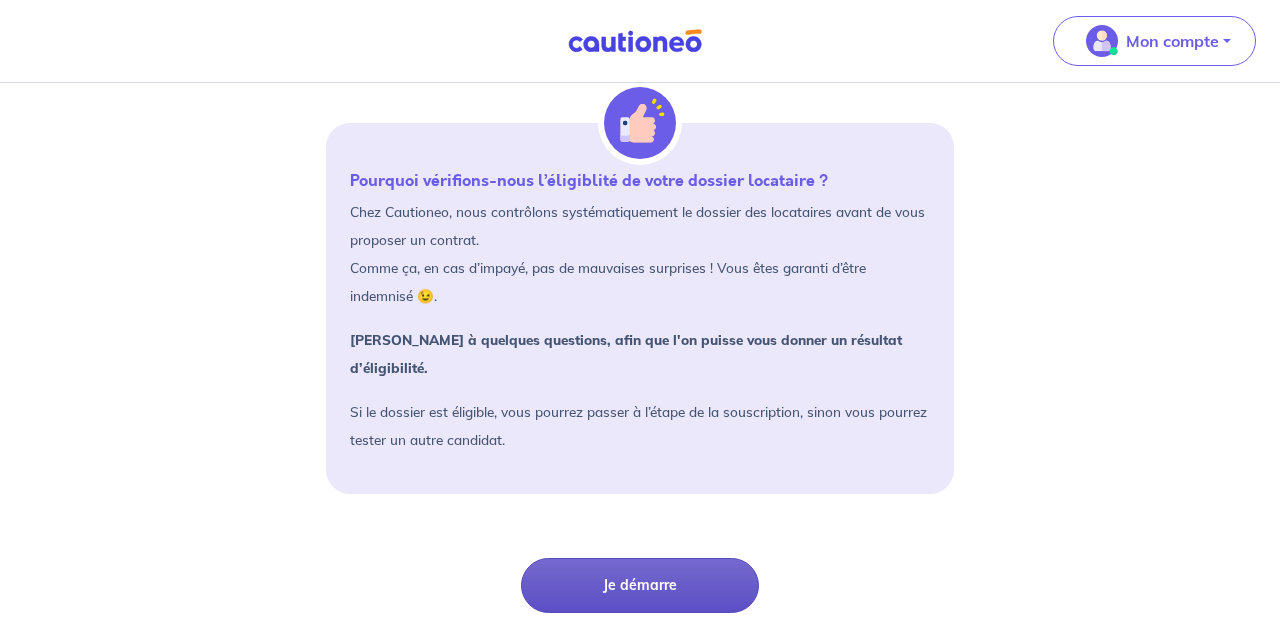 click on "Je démarre" at bounding box center (640, 585) 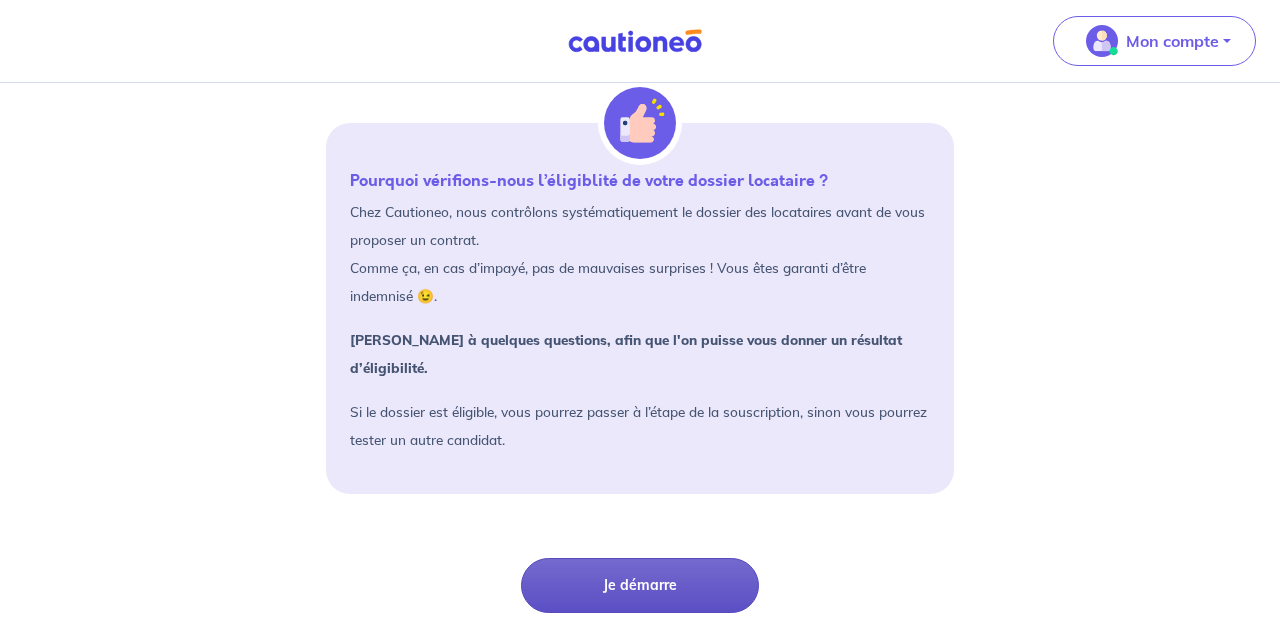 scroll, scrollTop: 0, scrollLeft: 0, axis: both 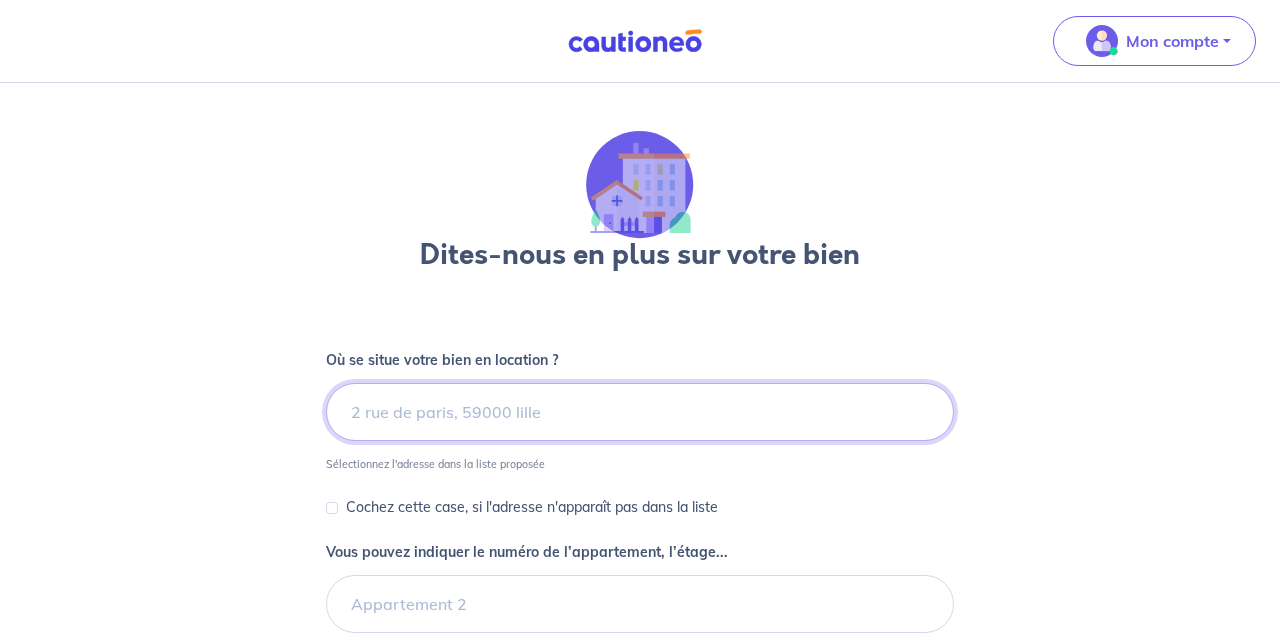 click at bounding box center (640, 412) 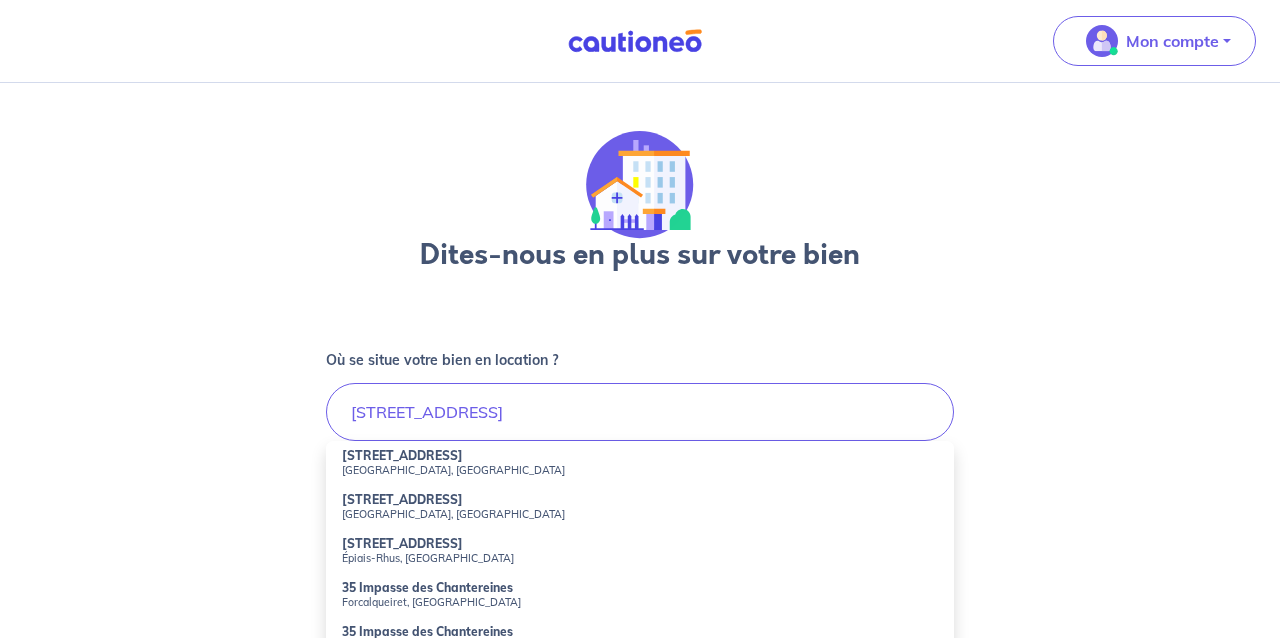 click on "[GEOGRAPHIC_DATA], [GEOGRAPHIC_DATA]" at bounding box center [640, 470] 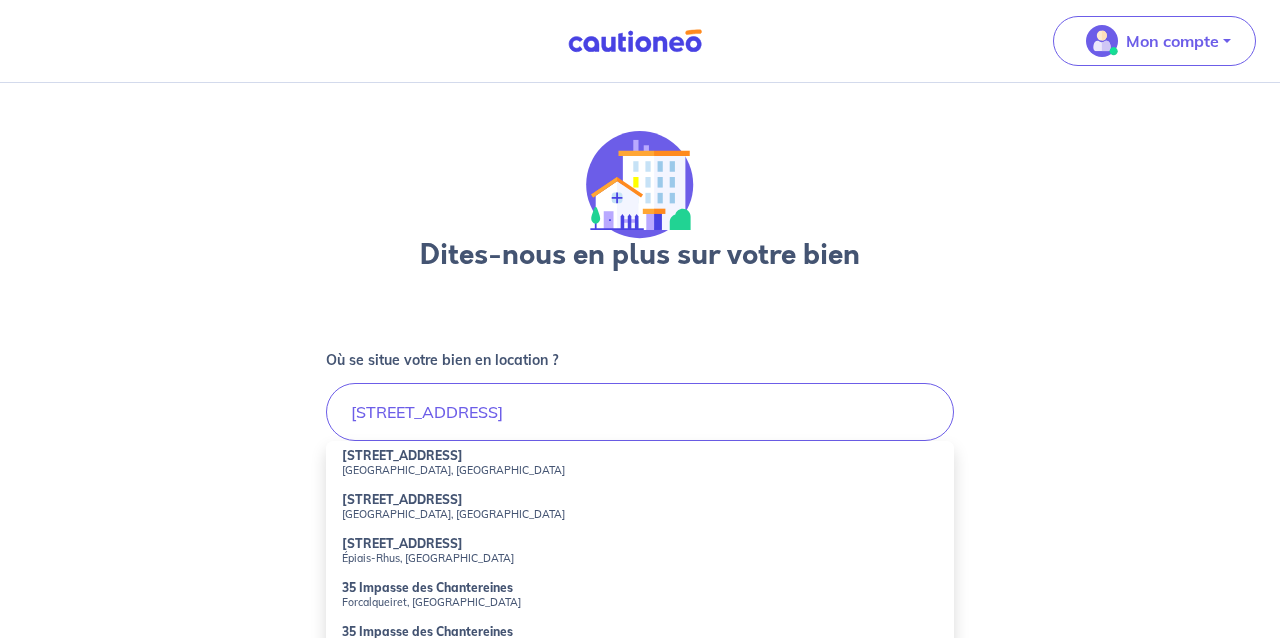 type on "[STREET_ADDRESS]" 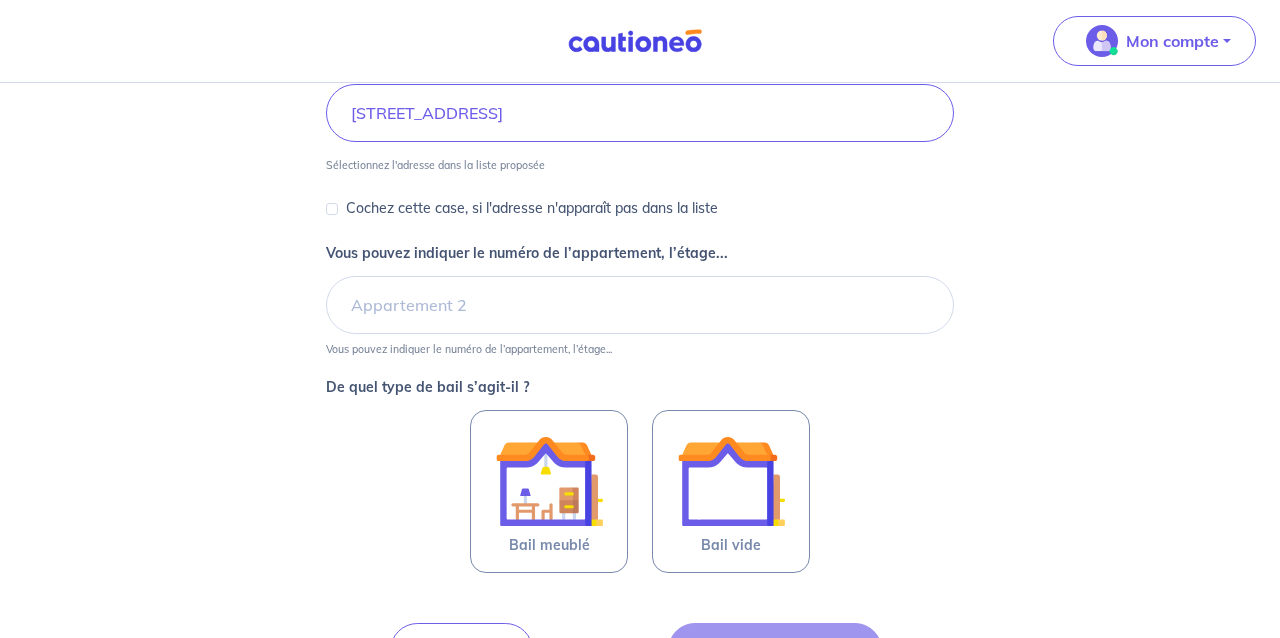 scroll, scrollTop: 305, scrollLeft: 0, axis: vertical 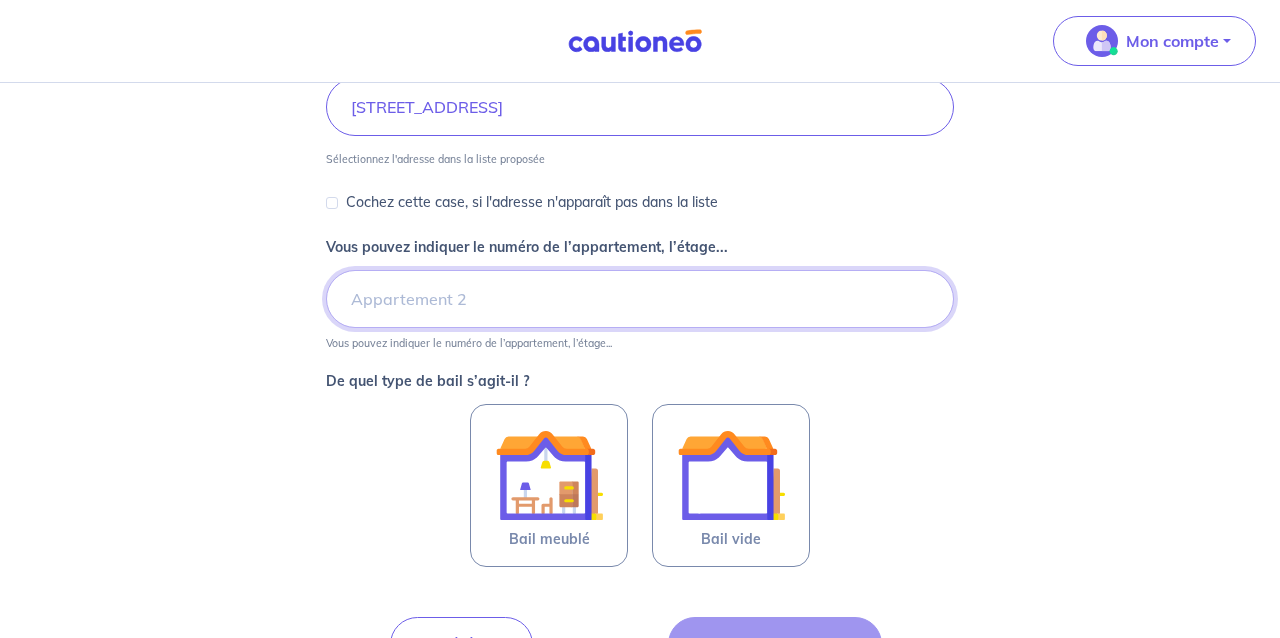 click on "Vous pouvez indiquer le numéro de l’appartement, l’étage..." at bounding box center [640, 299] 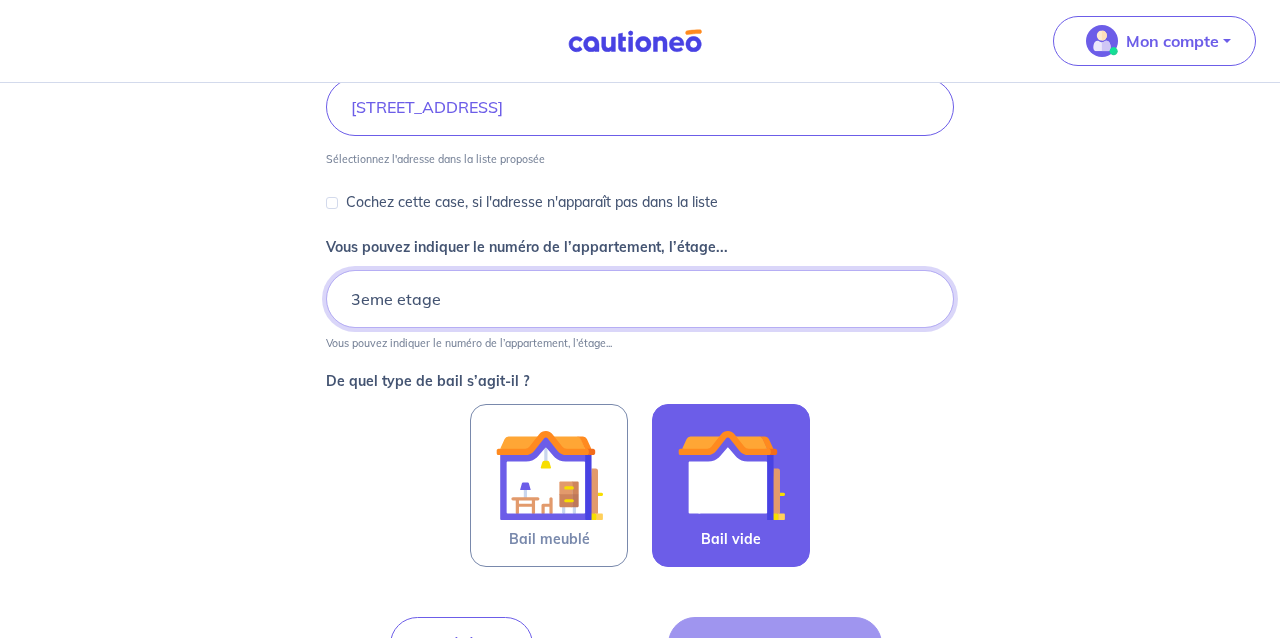 scroll, scrollTop: 364, scrollLeft: 0, axis: vertical 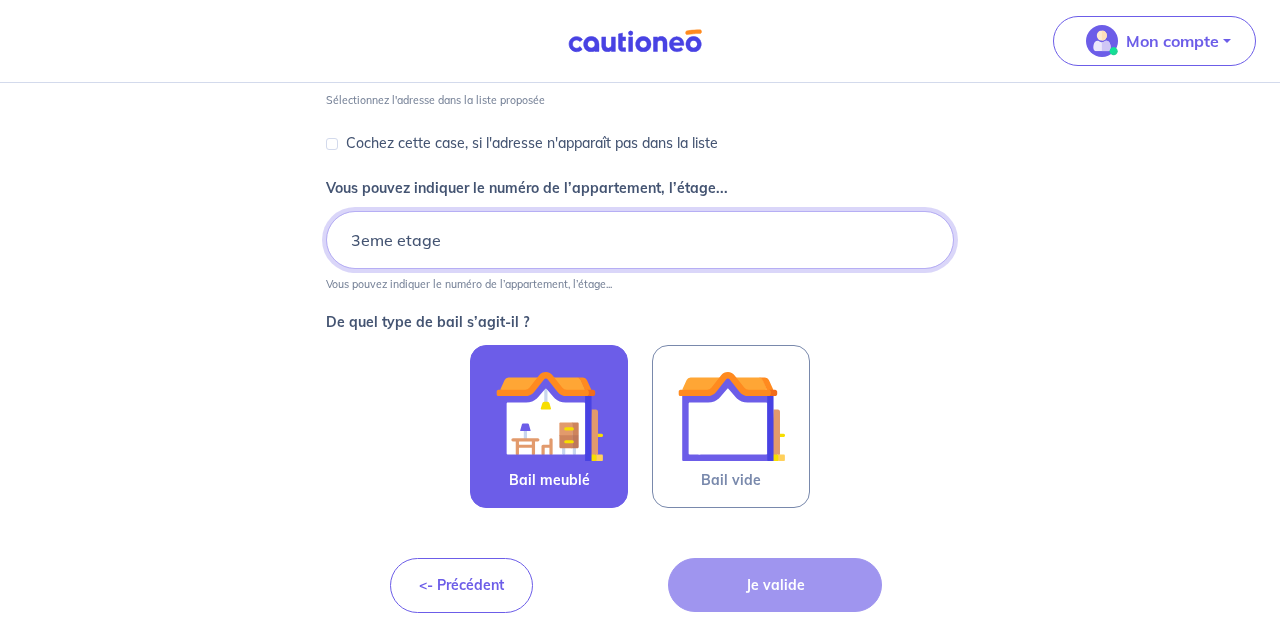 type on "3eme etage" 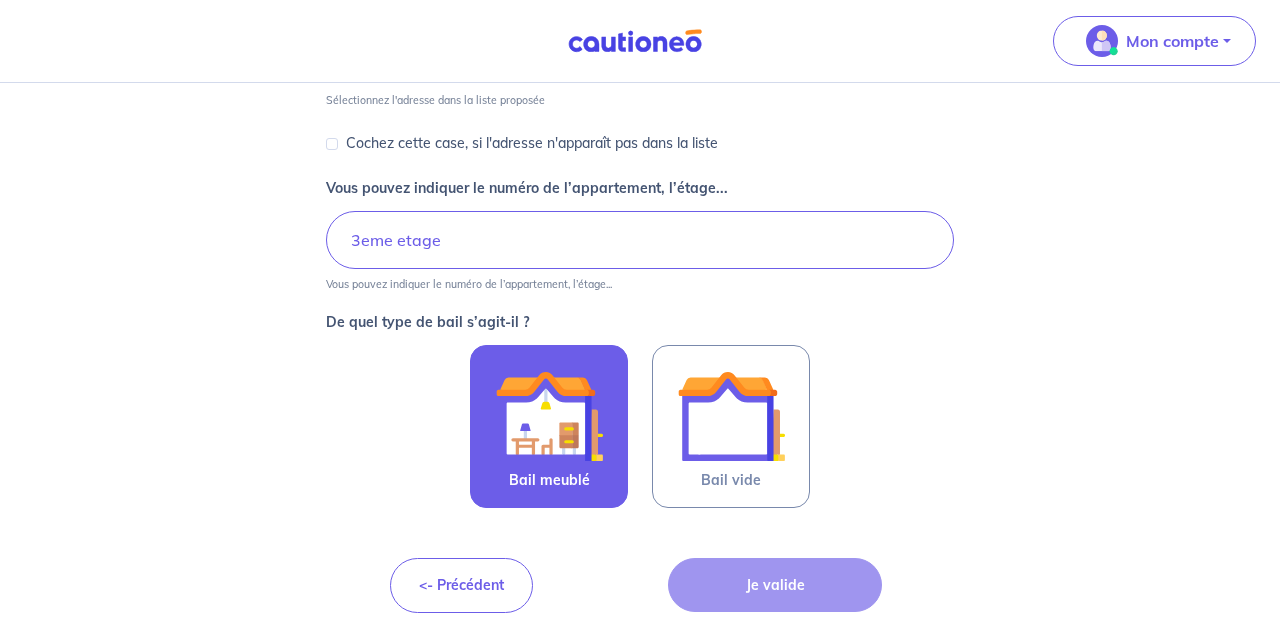 click at bounding box center [549, 416] 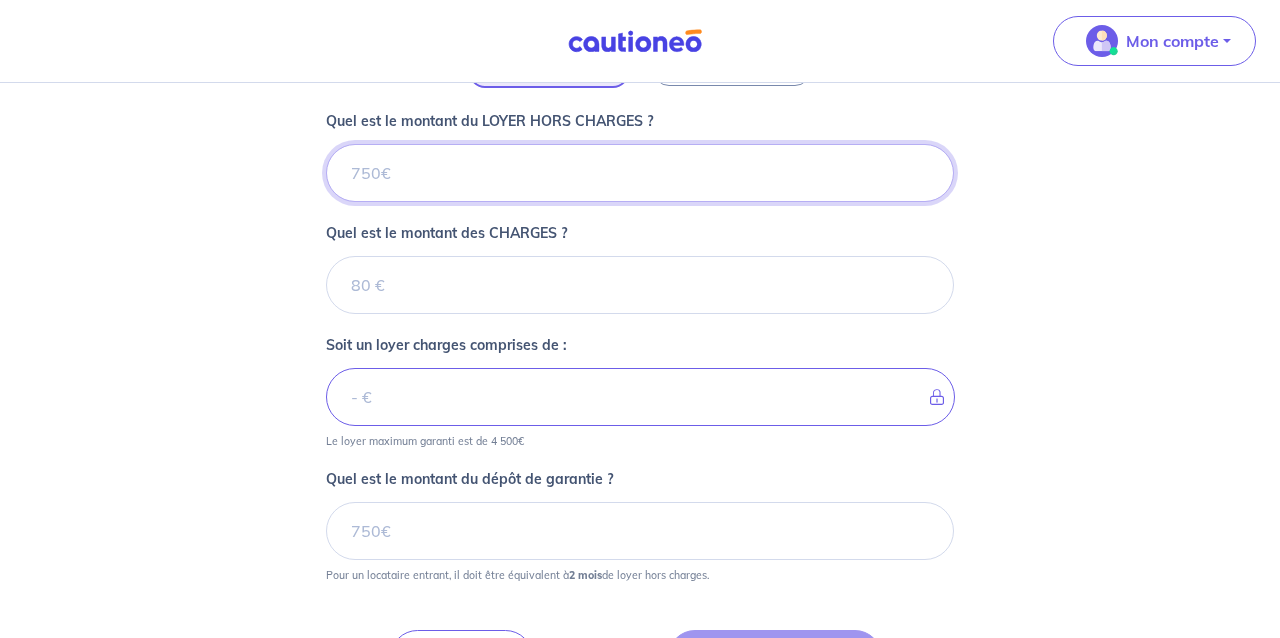scroll, scrollTop: 778, scrollLeft: 0, axis: vertical 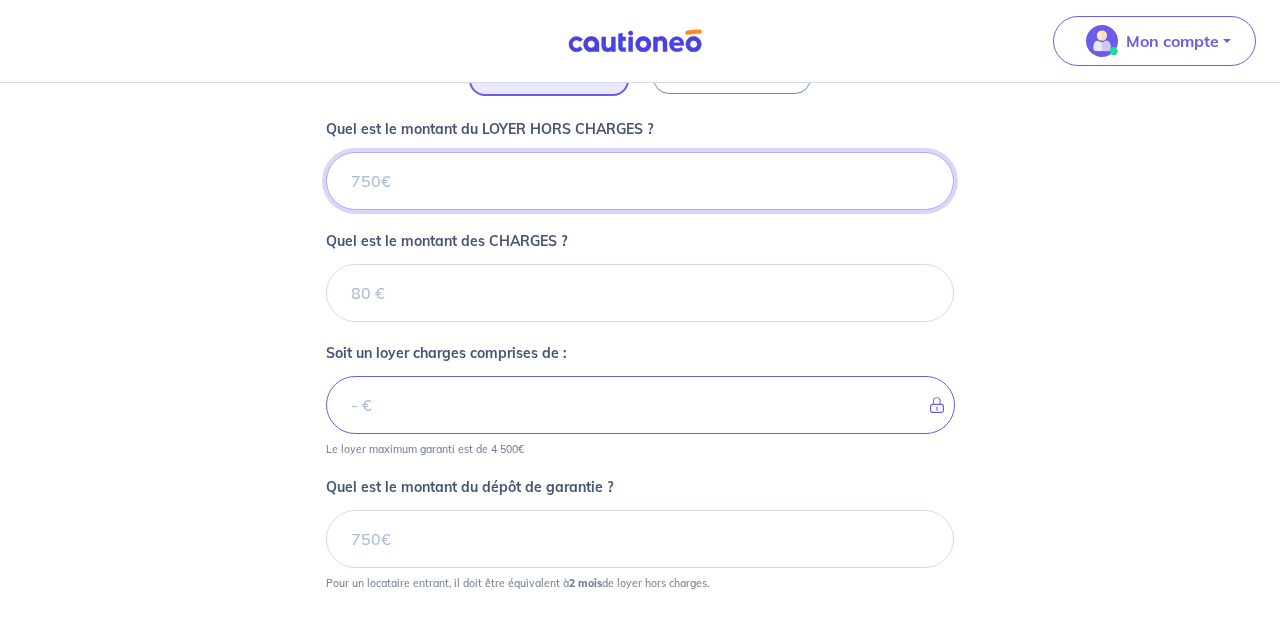 click on "Quel est le montant du LOYER HORS CHARGES ?" at bounding box center [640, 181] 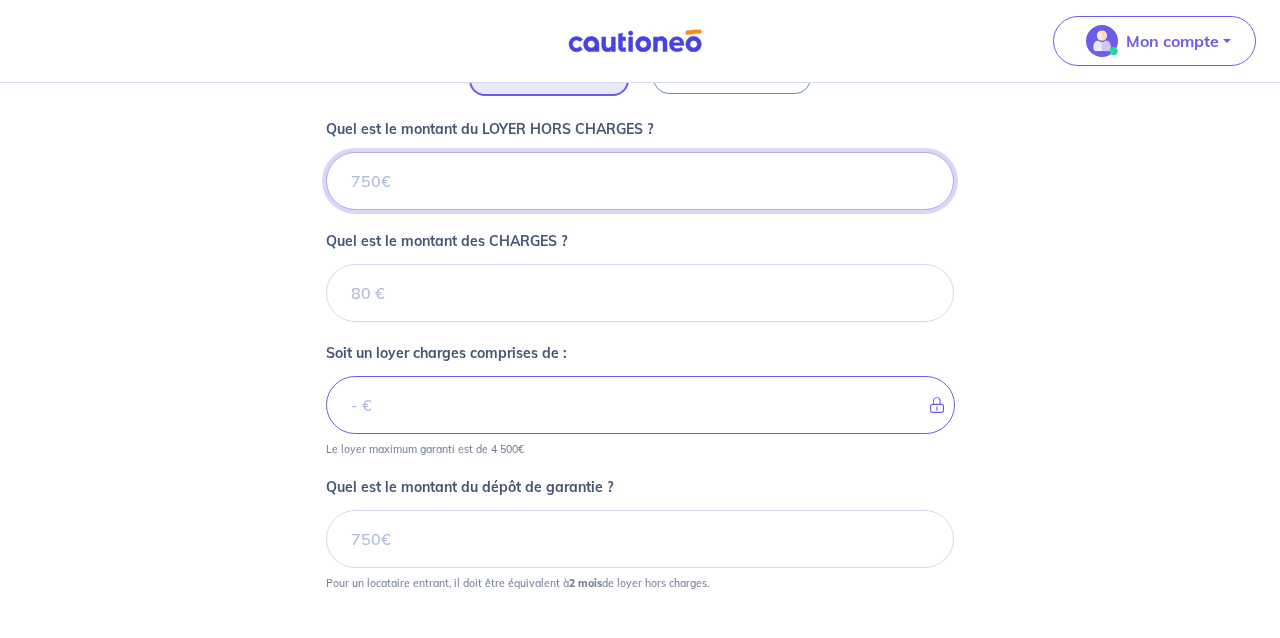 type on "1" 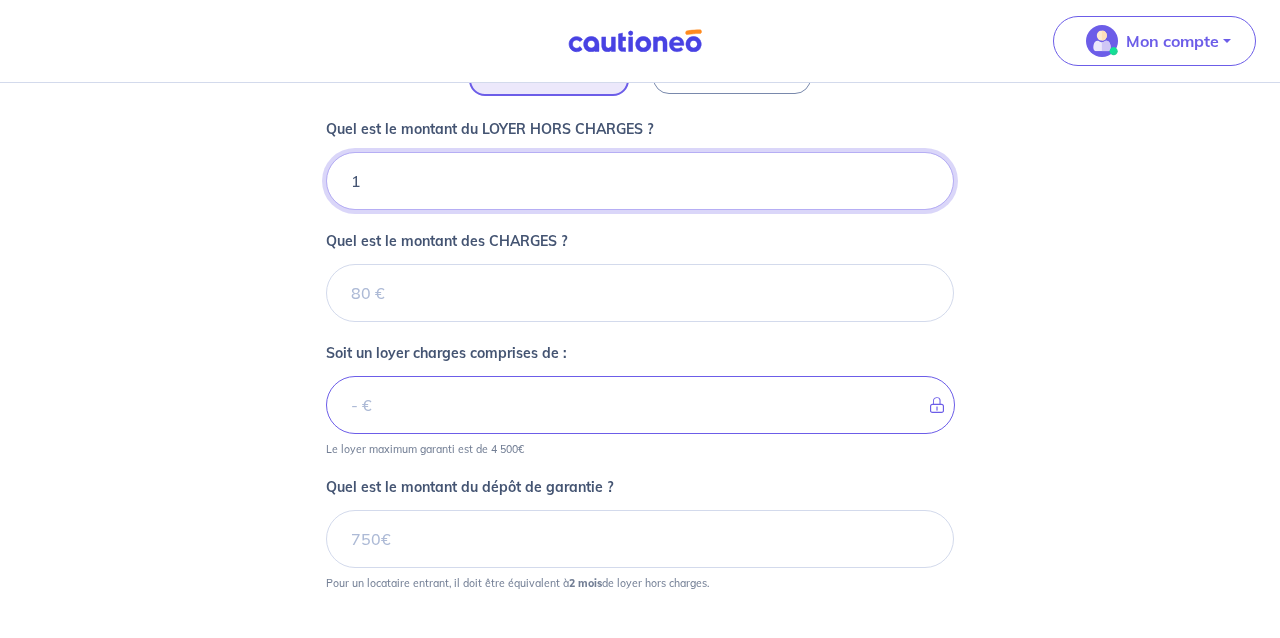 type 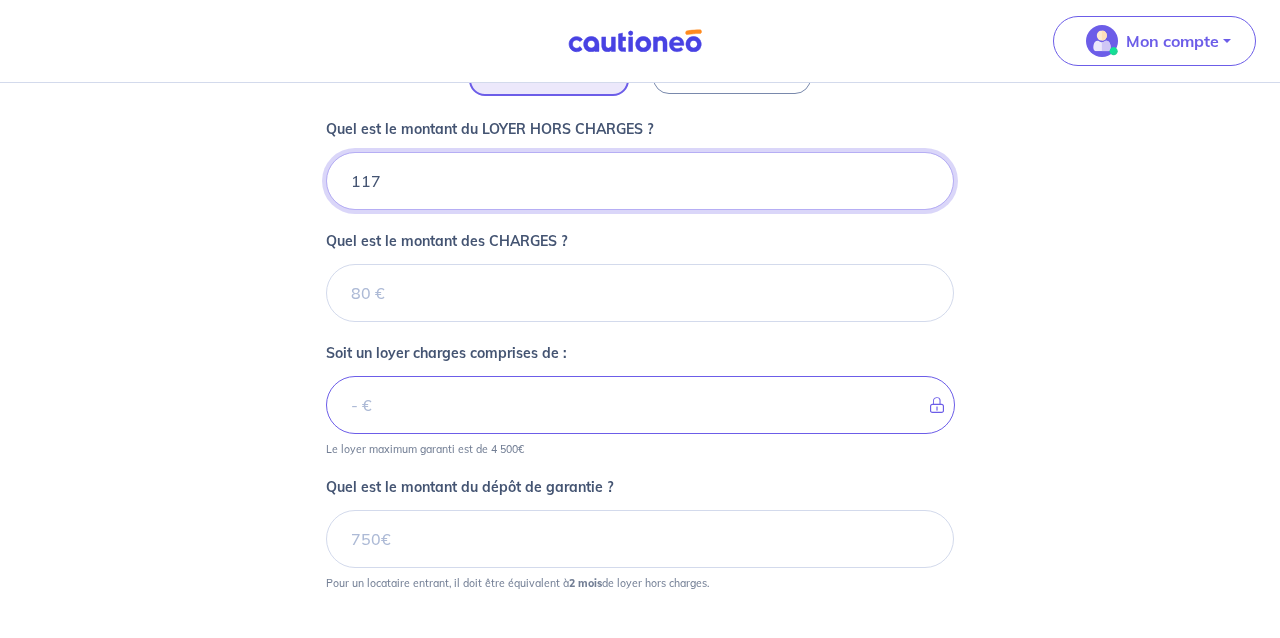 type on "1171" 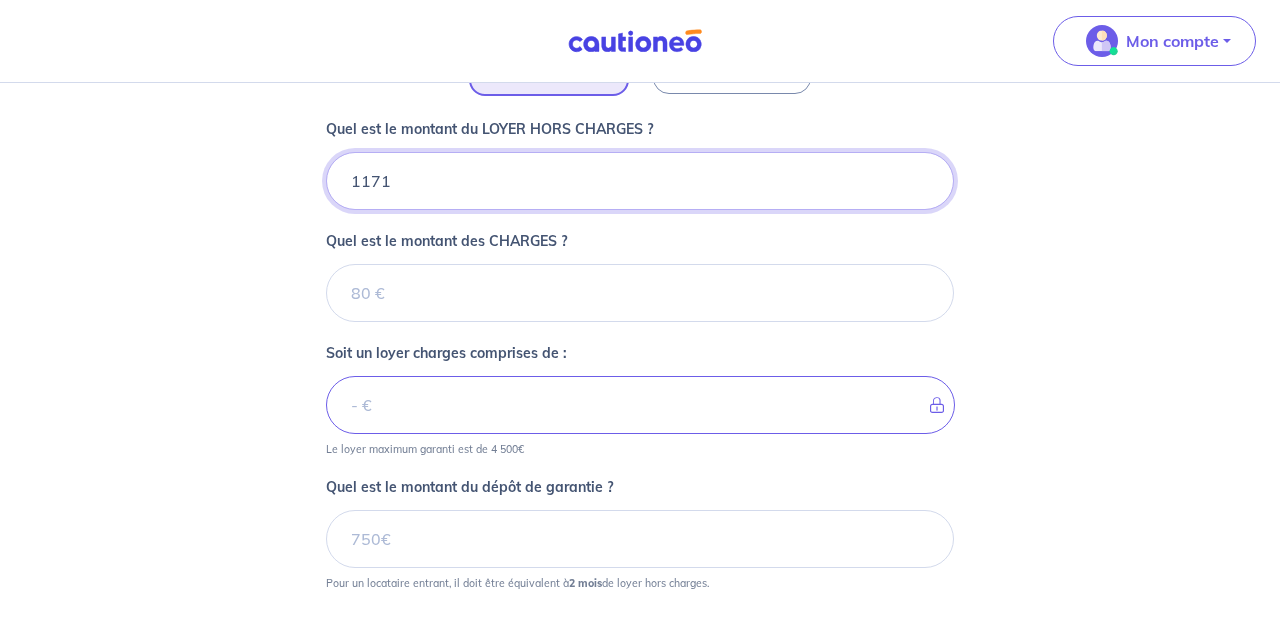 type 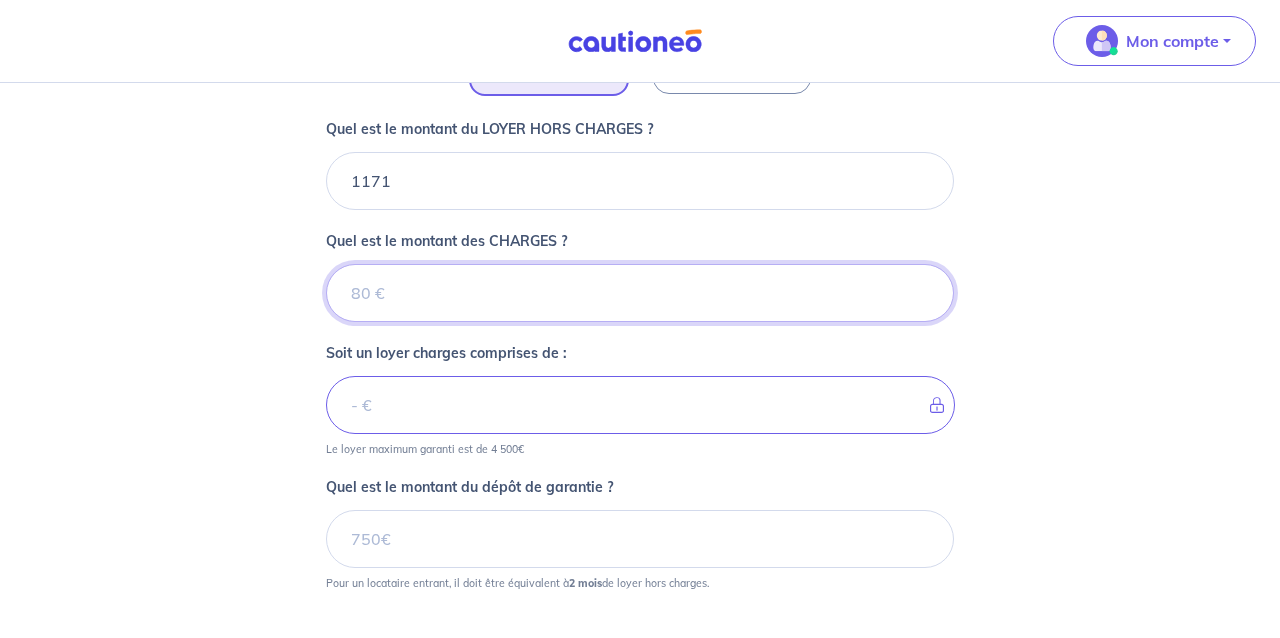 click on "Quel est le montant des CHARGES ?" at bounding box center [640, 293] 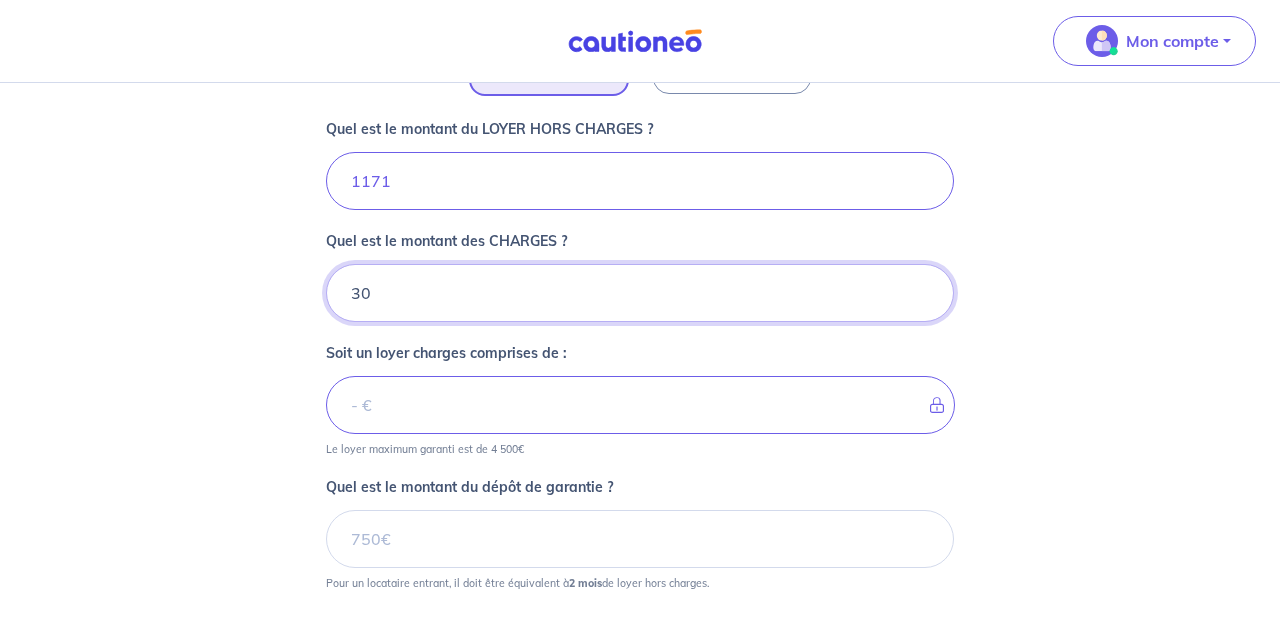 type on "300" 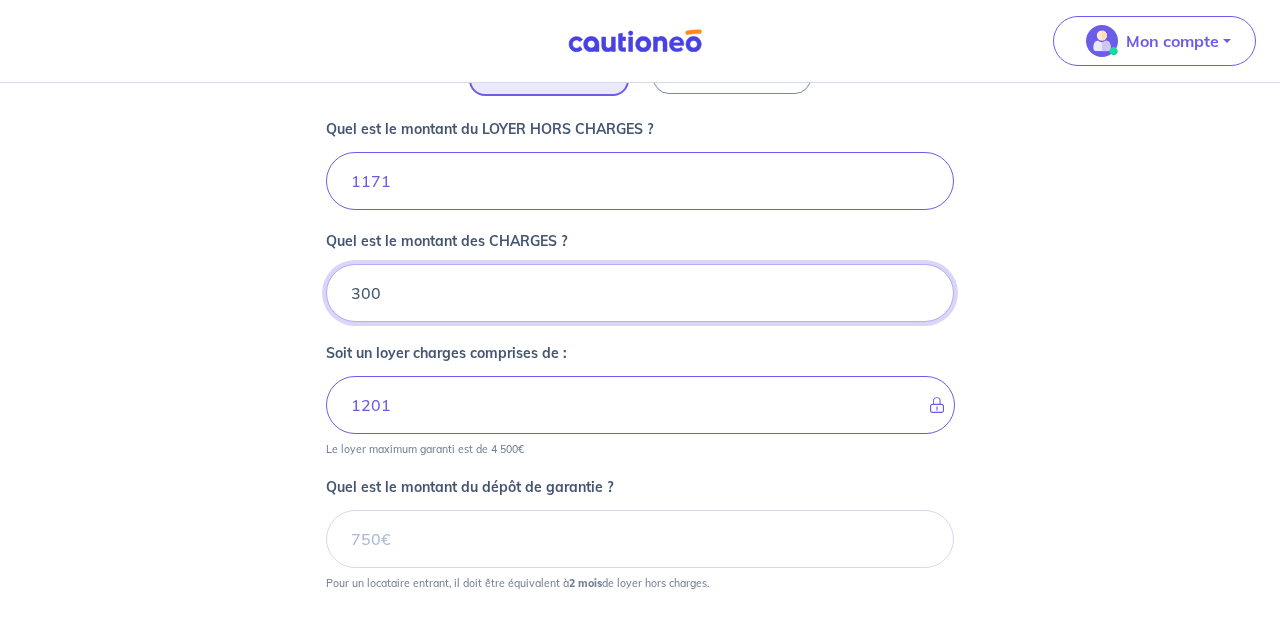 type on "1471" 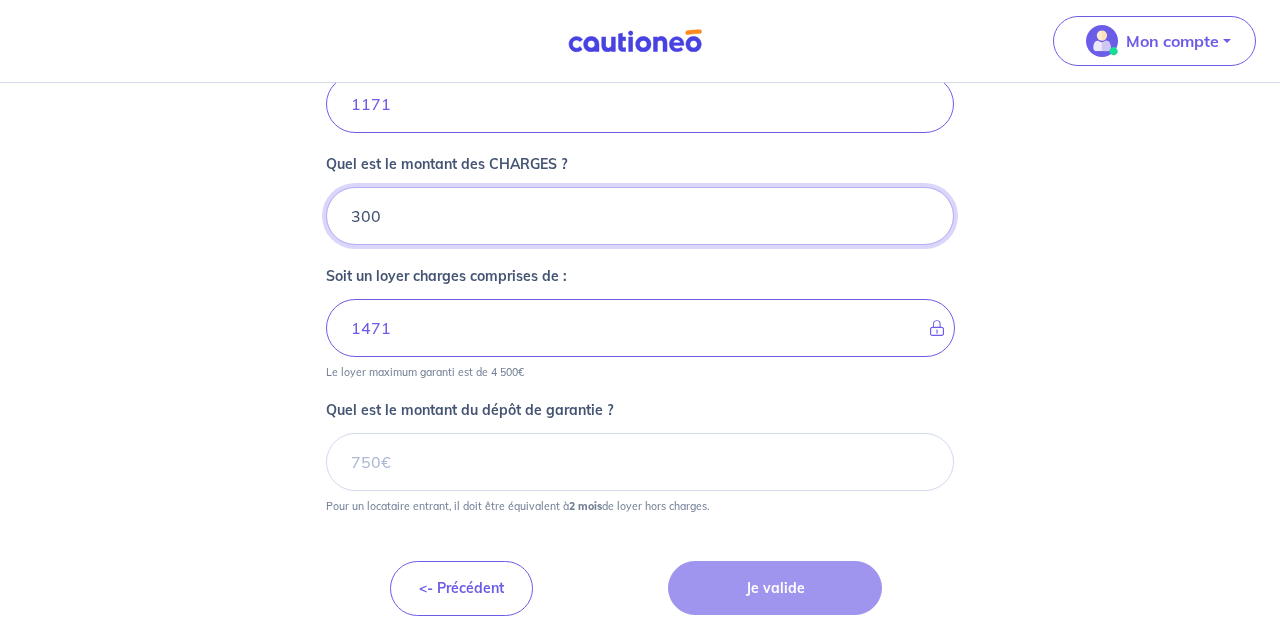 scroll, scrollTop: 858, scrollLeft: 0, axis: vertical 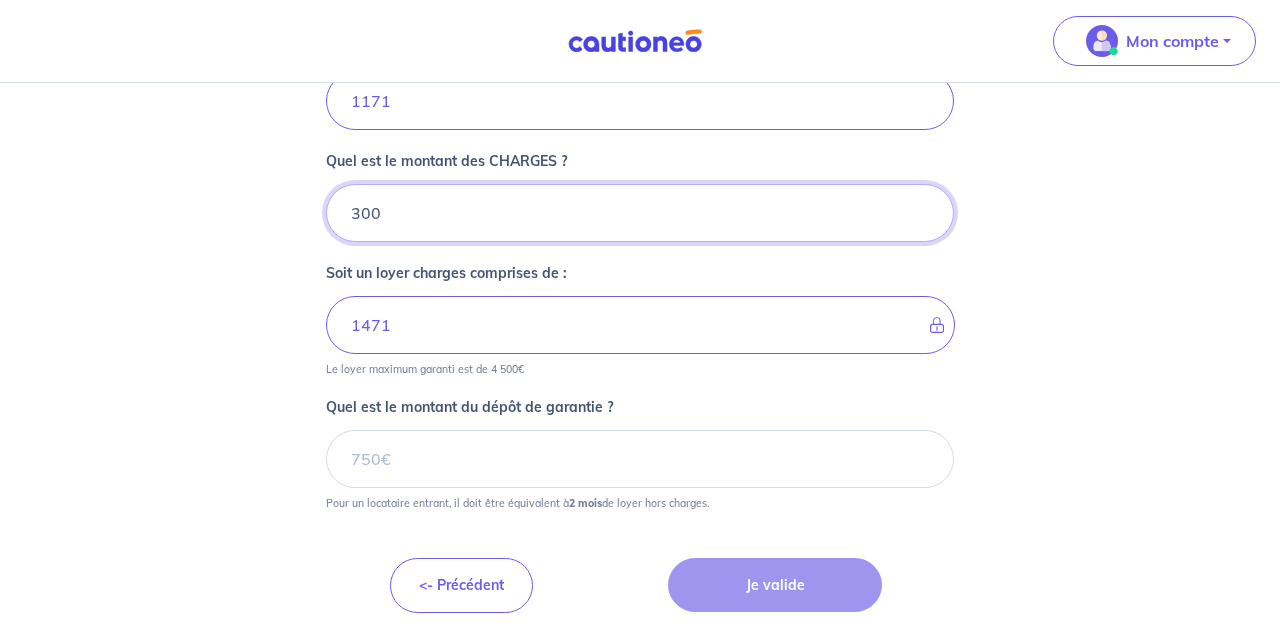 type on "300" 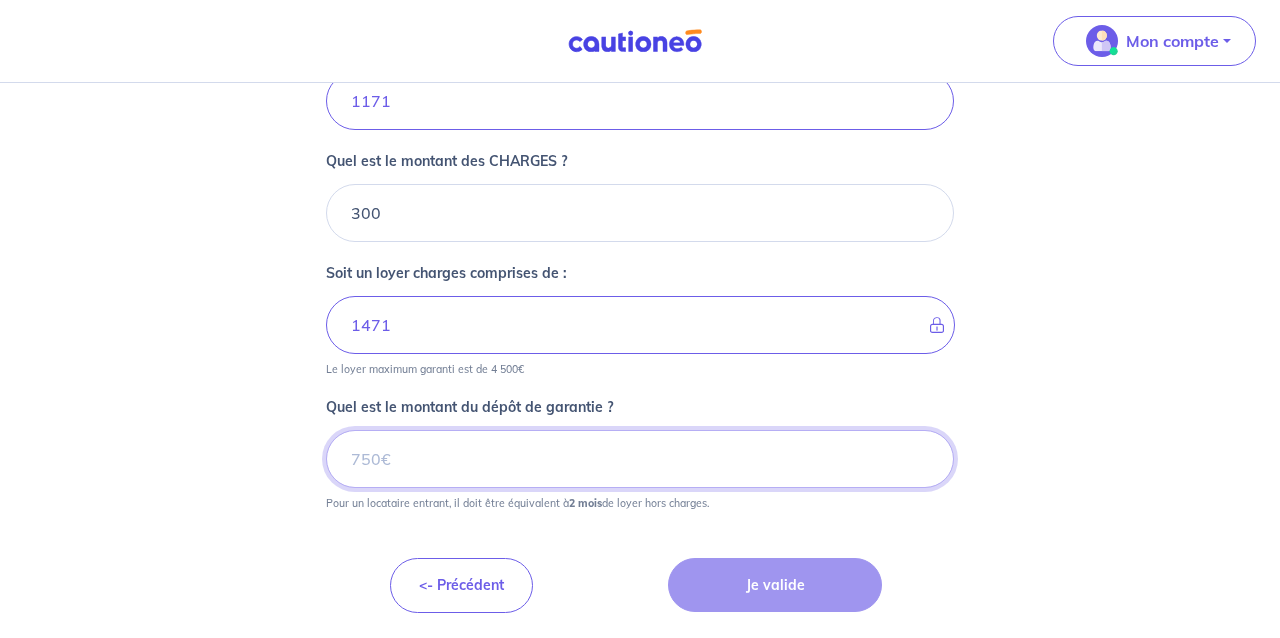 click on "Quel est le montant du dépôt de garantie ?" at bounding box center (640, 459) 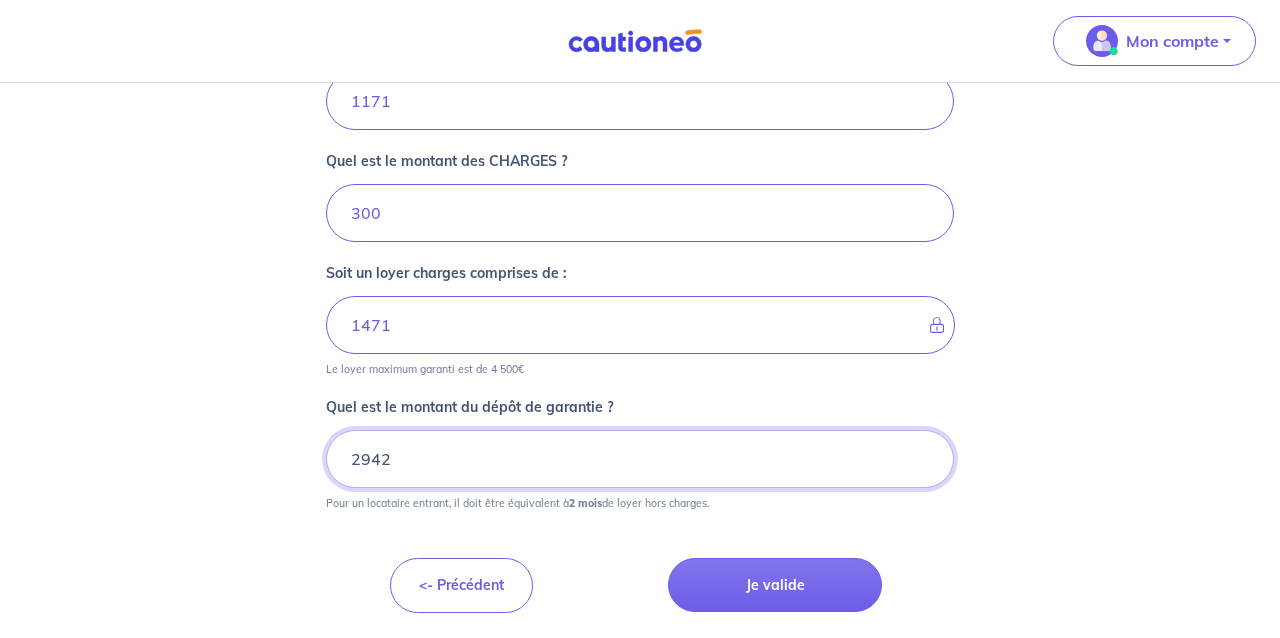 type on "2942" 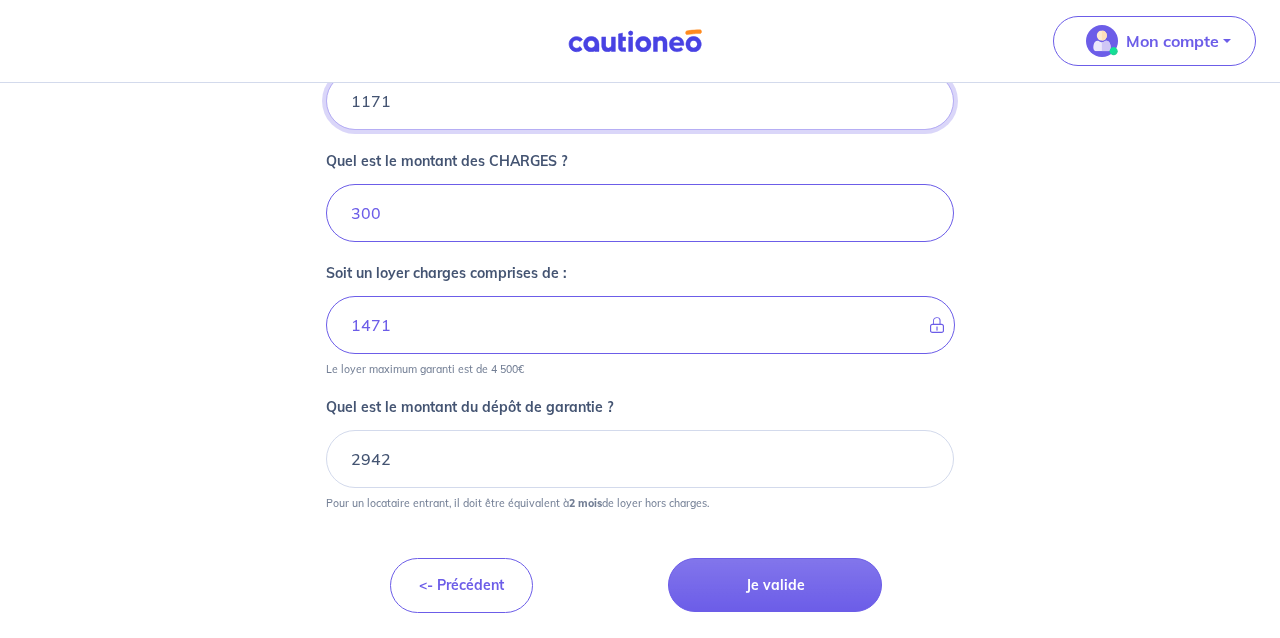 click on "1171" at bounding box center [640, 101] 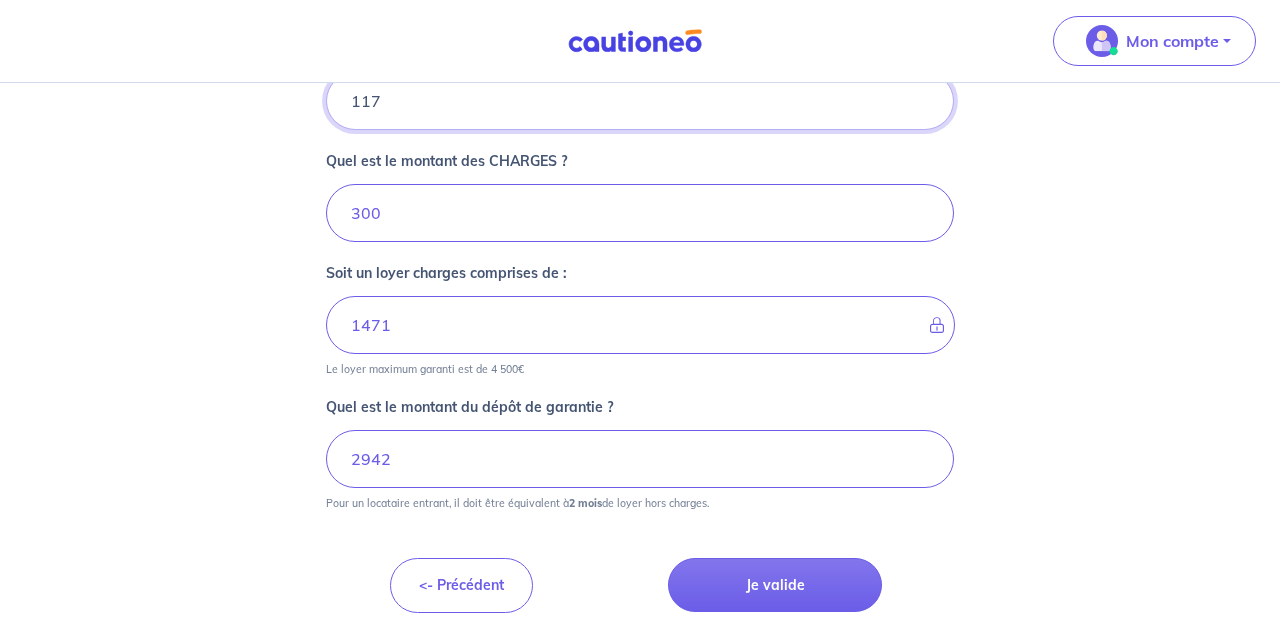 type on "417" 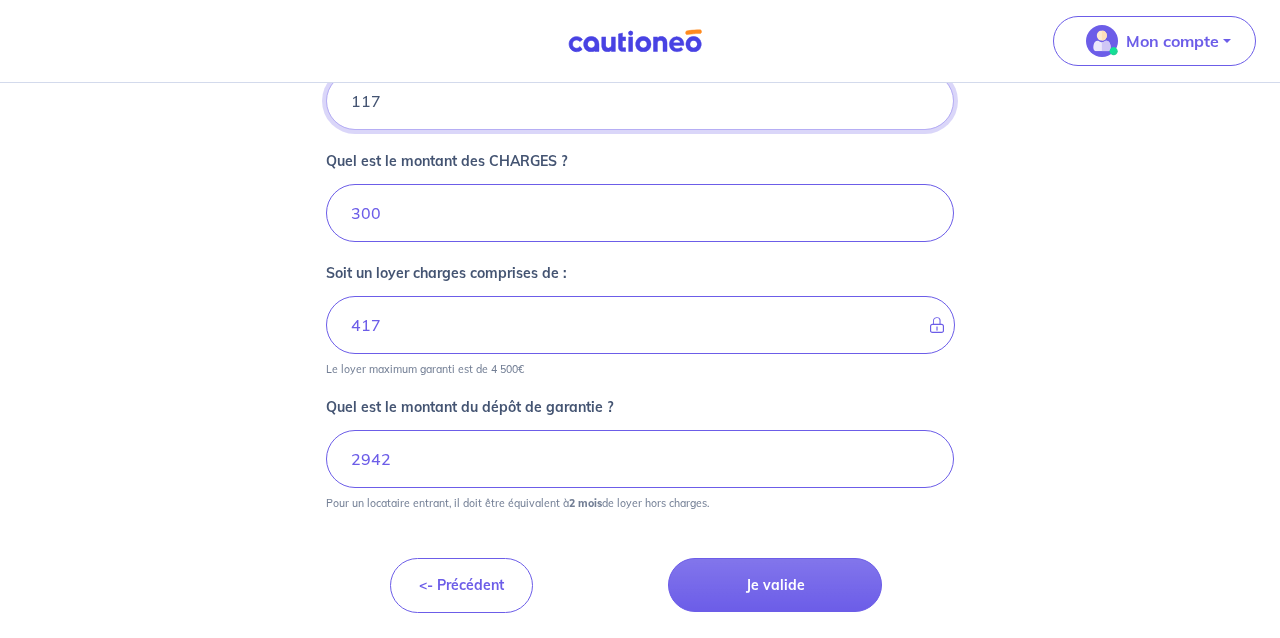 type on "1170" 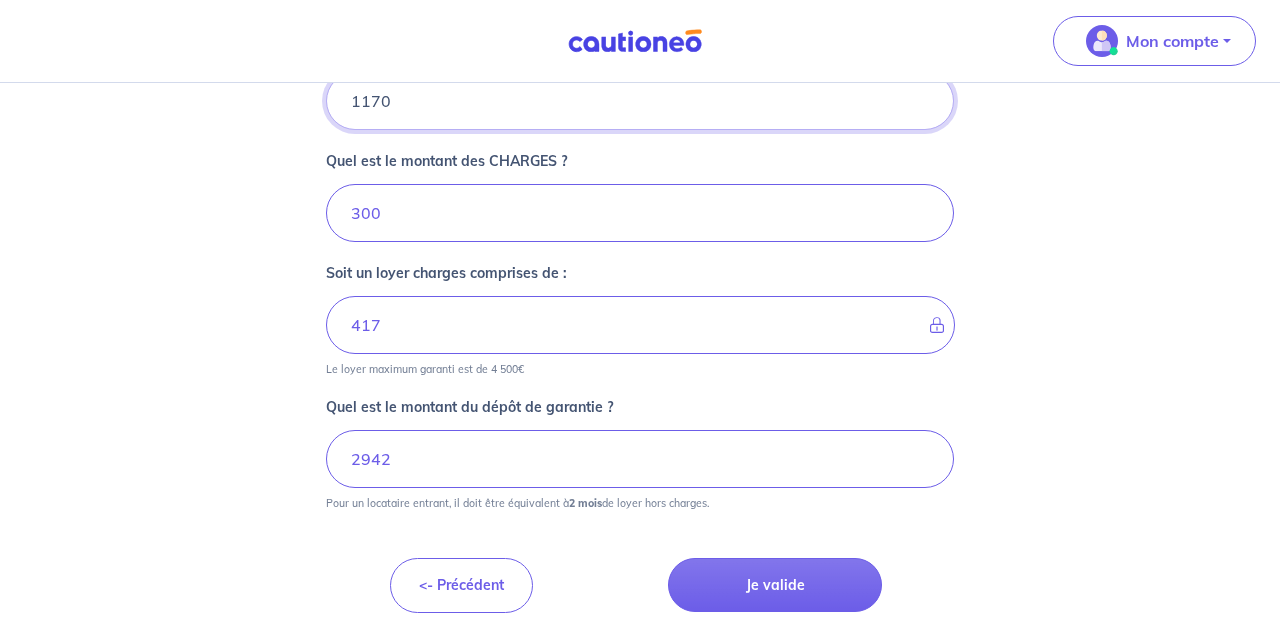 type on "1470" 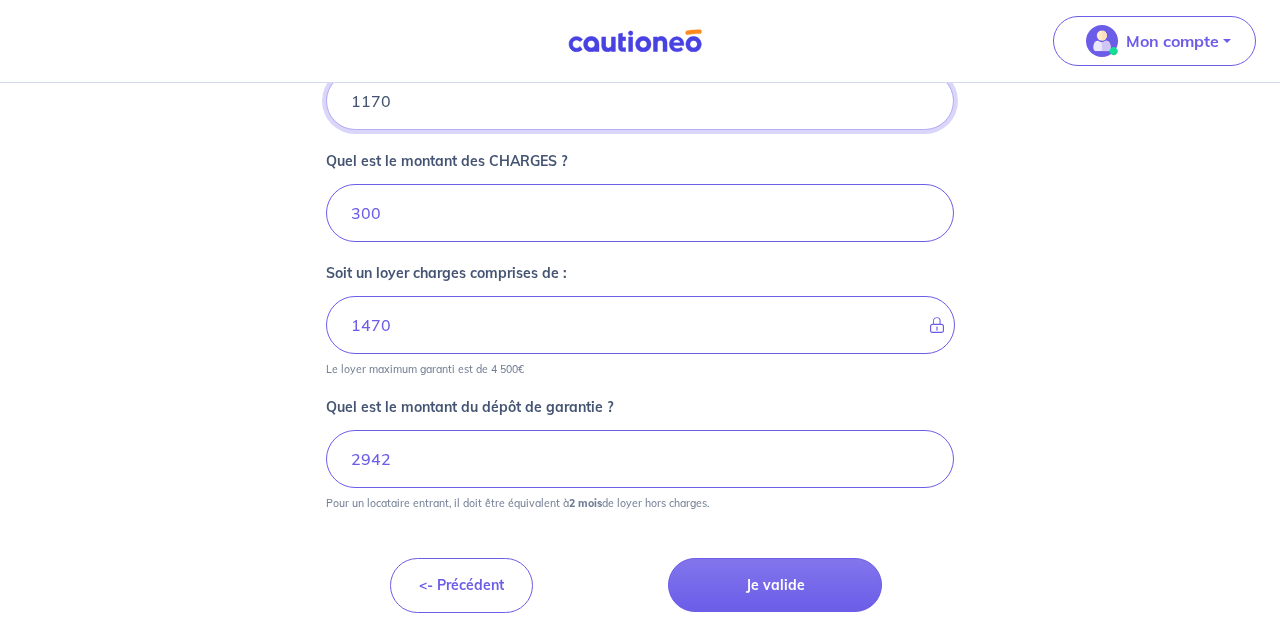 type on "1170" 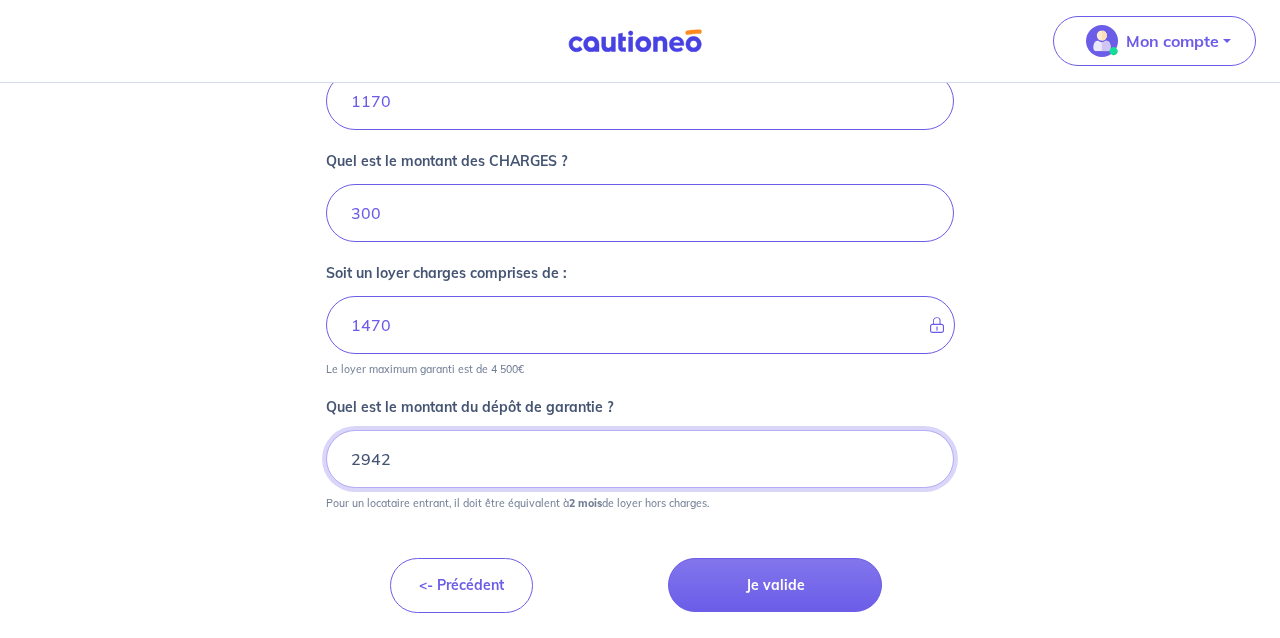 click on "2942" at bounding box center [640, 459] 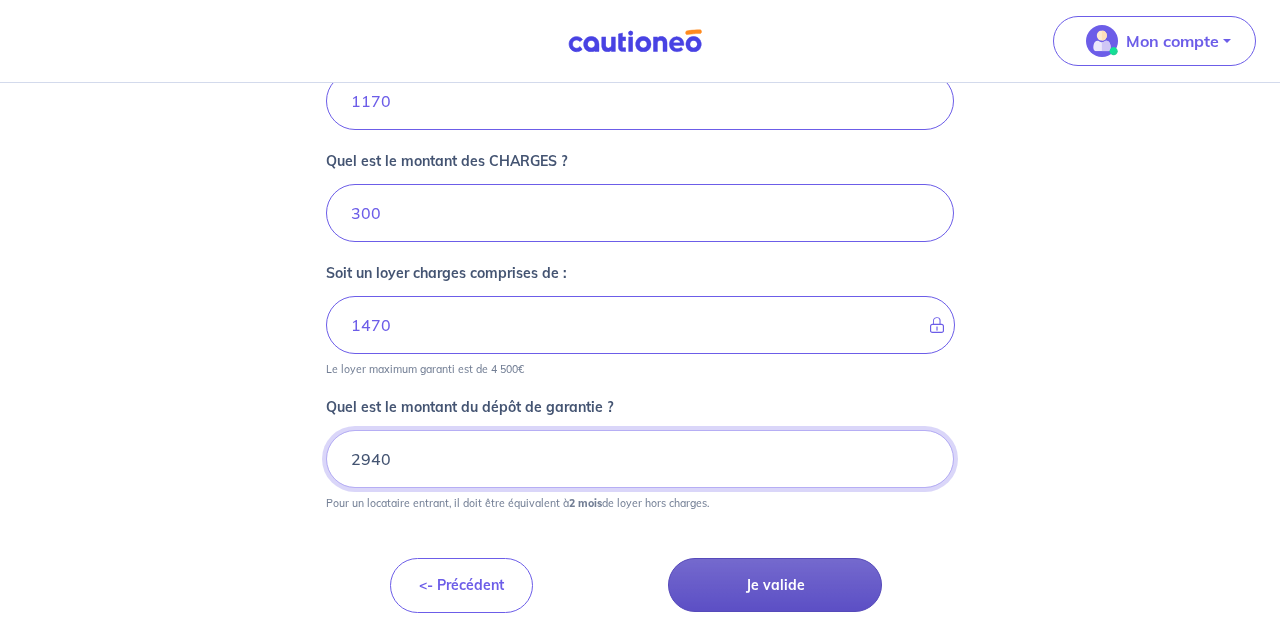 type on "2940" 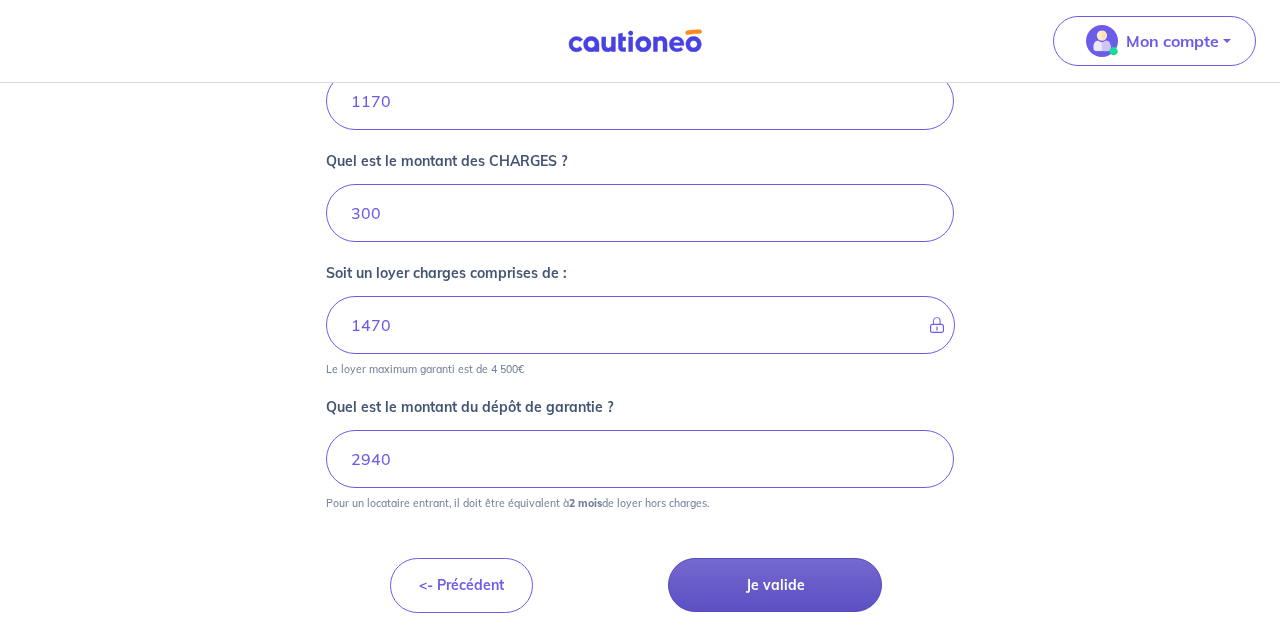 click on "Je valide" at bounding box center (775, 585) 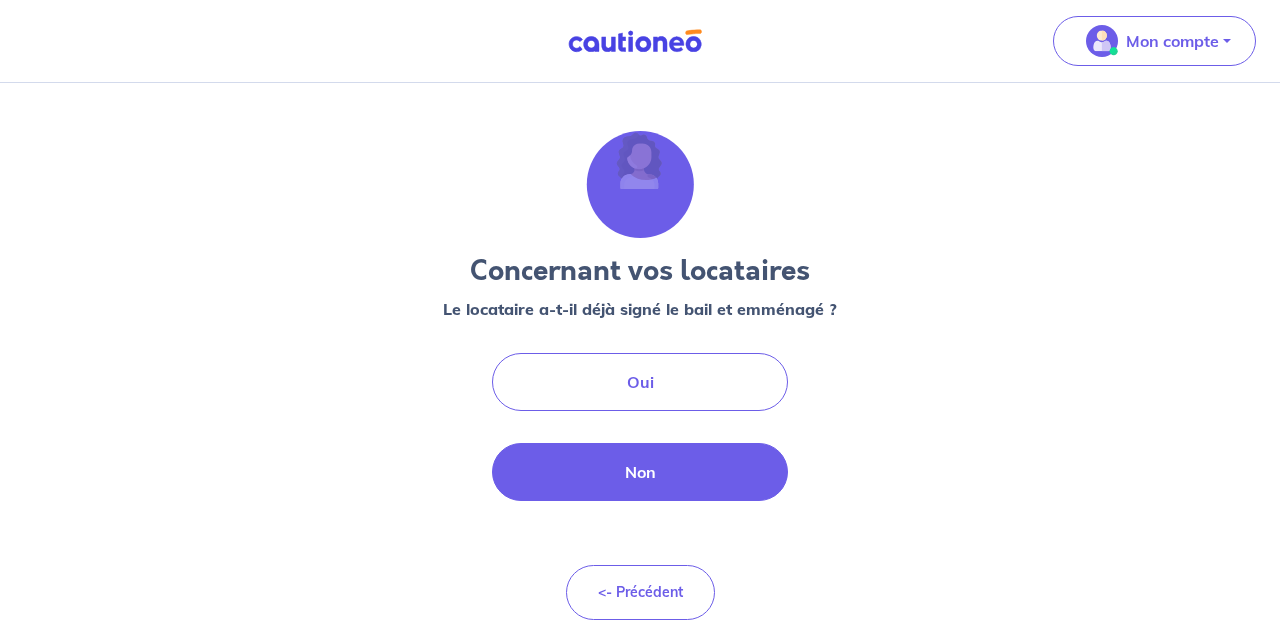 click on "Non" at bounding box center (640, 472) 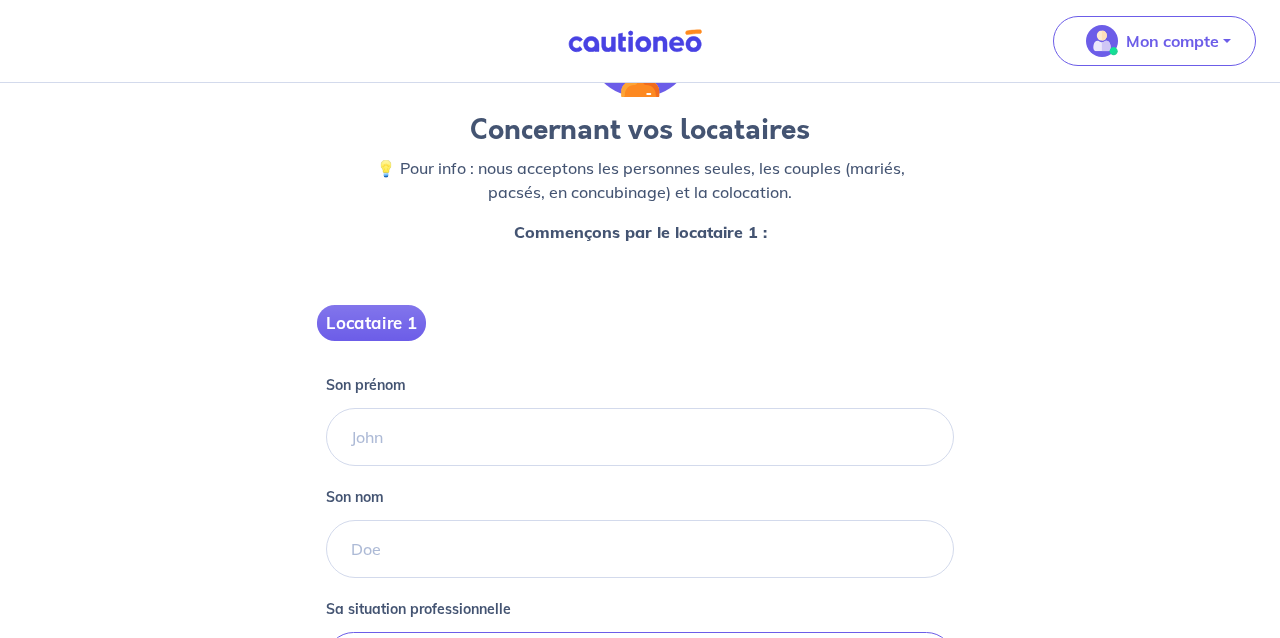 scroll, scrollTop: 148, scrollLeft: 0, axis: vertical 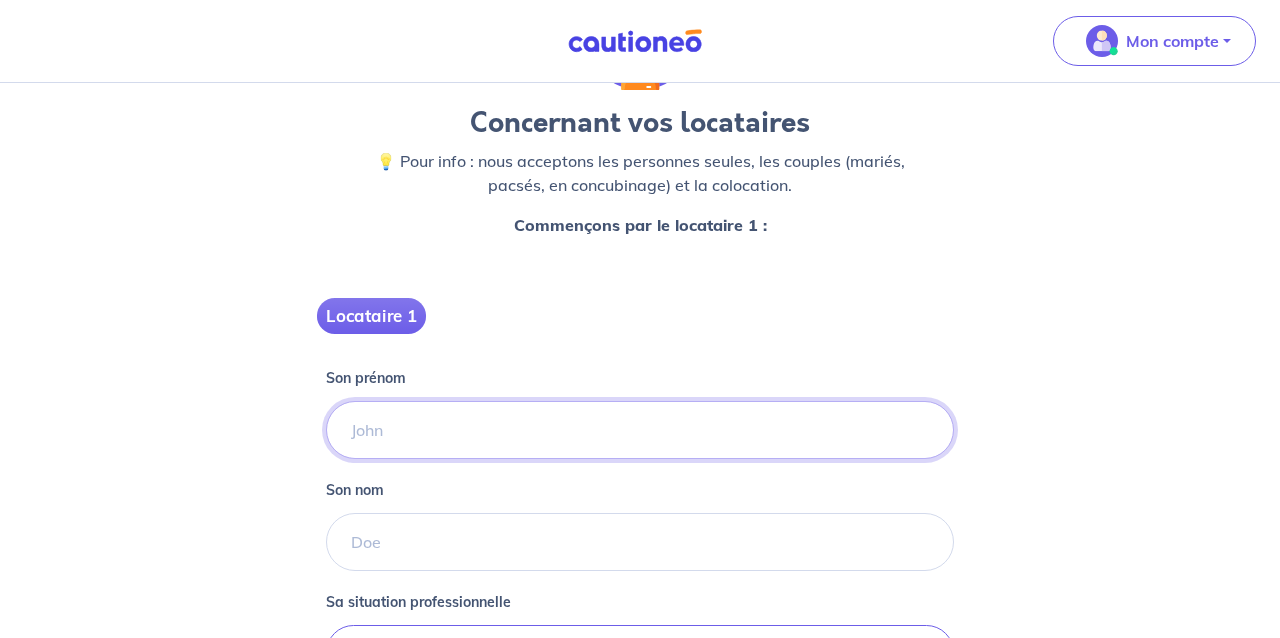 click on "Son prénom" at bounding box center [640, 430] 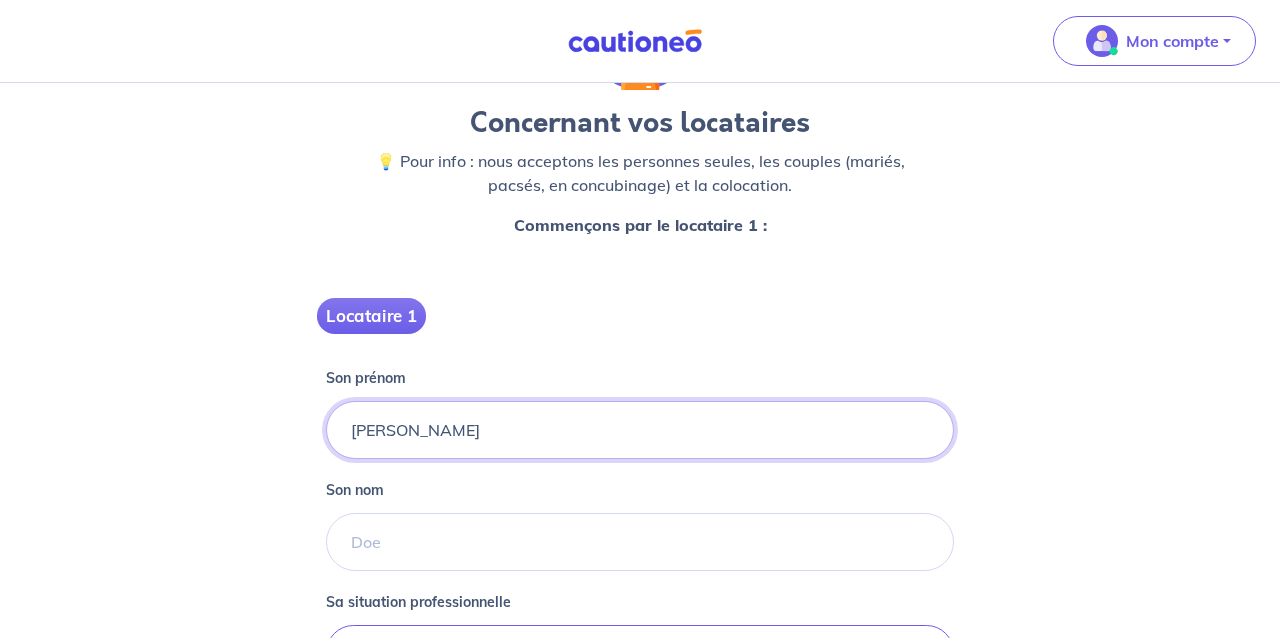 type on "[PERSON_NAME]" 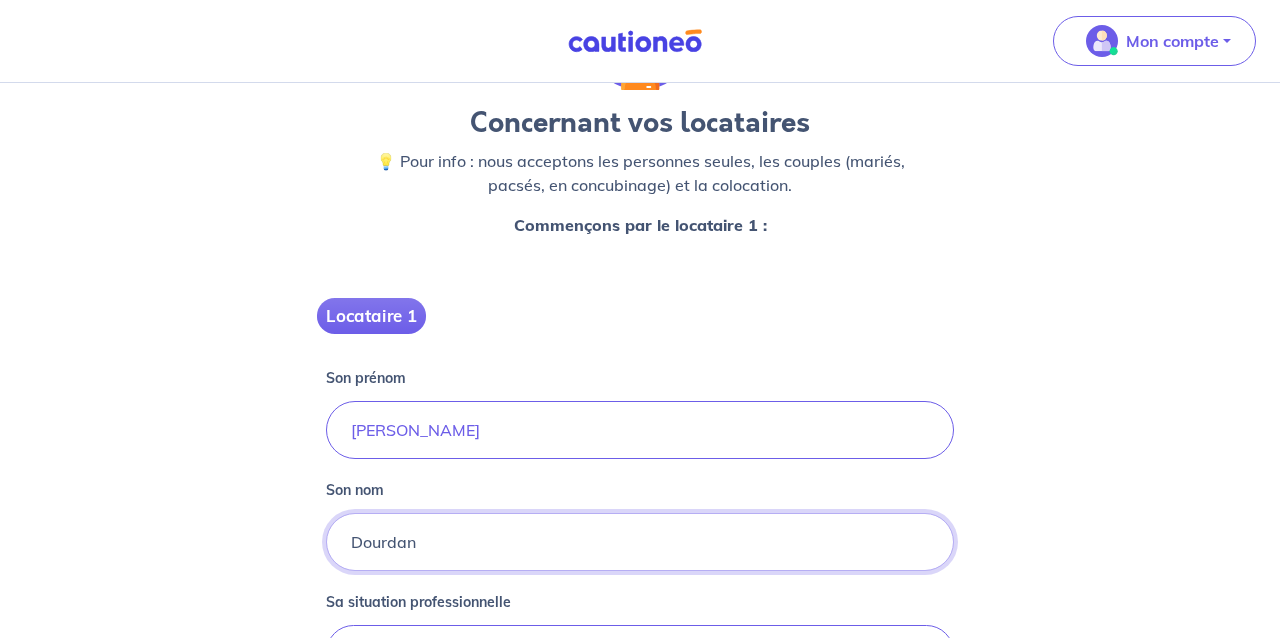 type on "Dourdan" 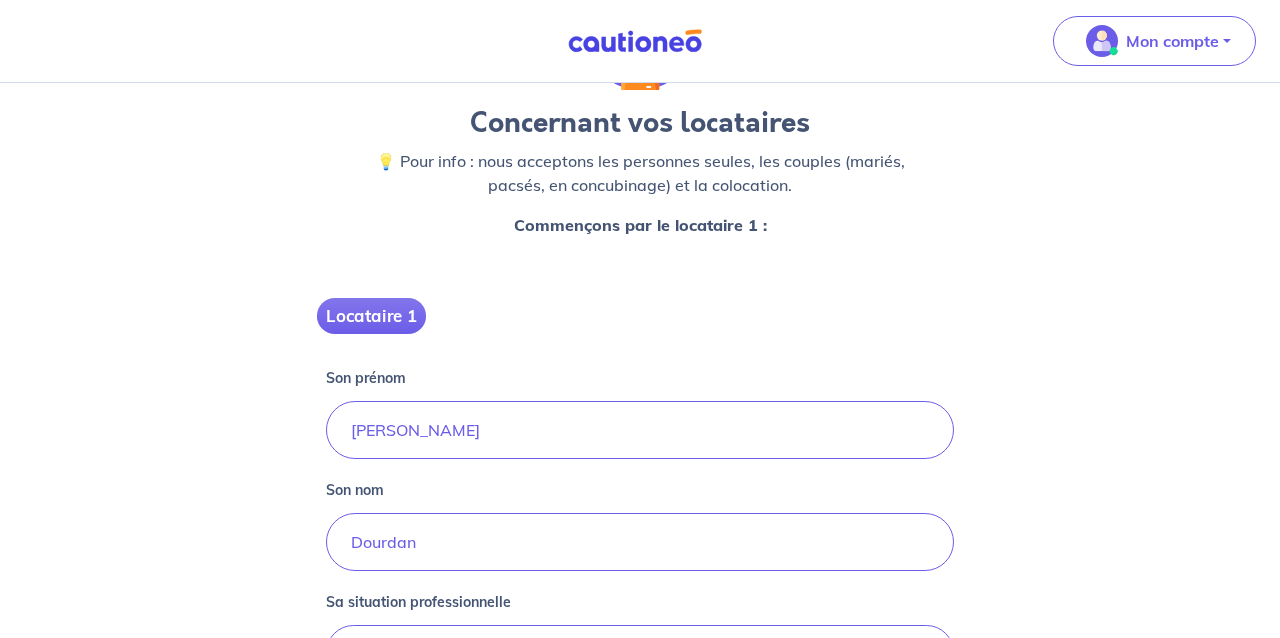 scroll, scrollTop: 481, scrollLeft: 0, axis: vertical 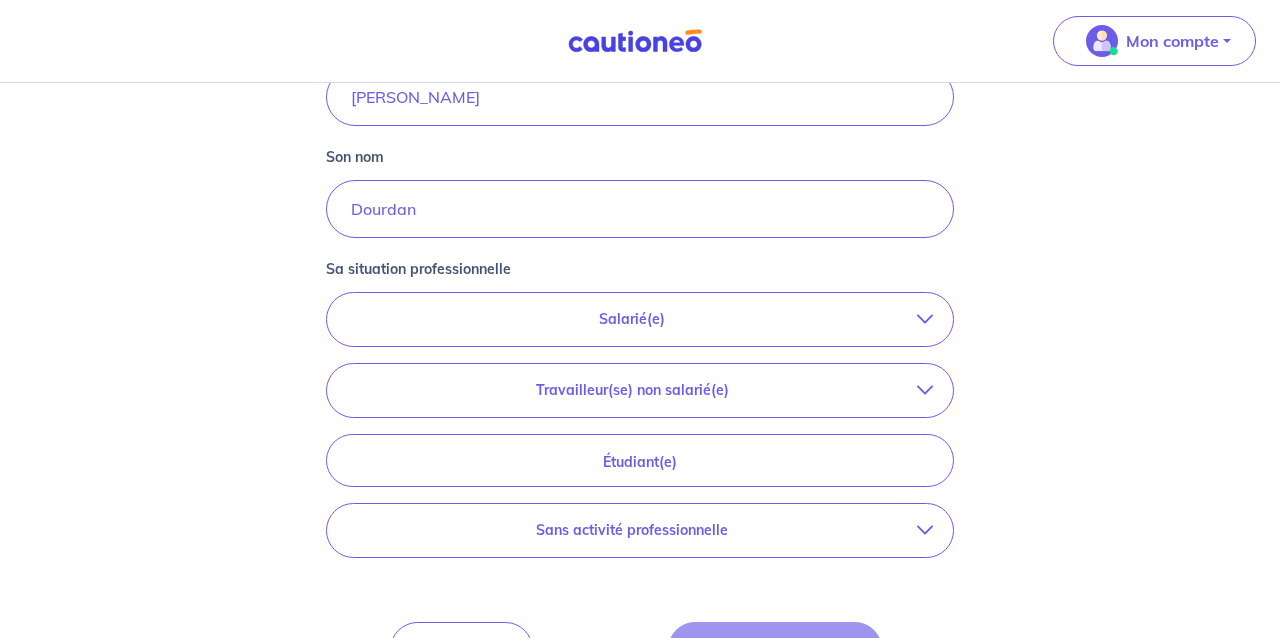 type 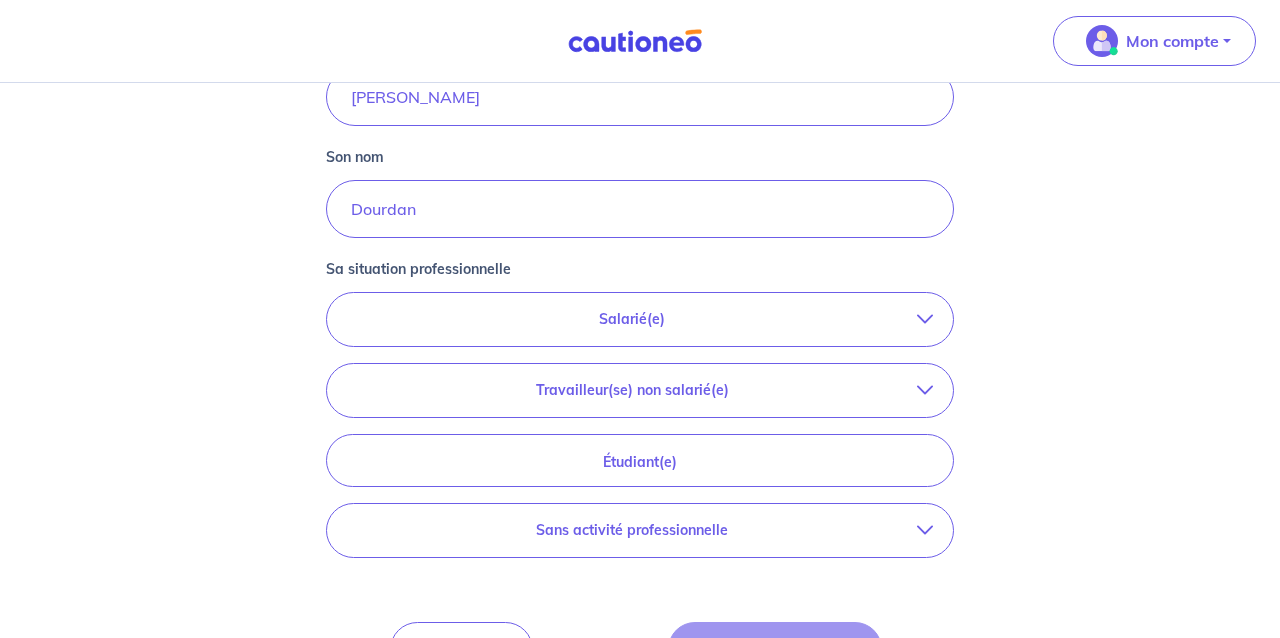 click on "Sans activité professionnelle" at bounding box center (632, 530) 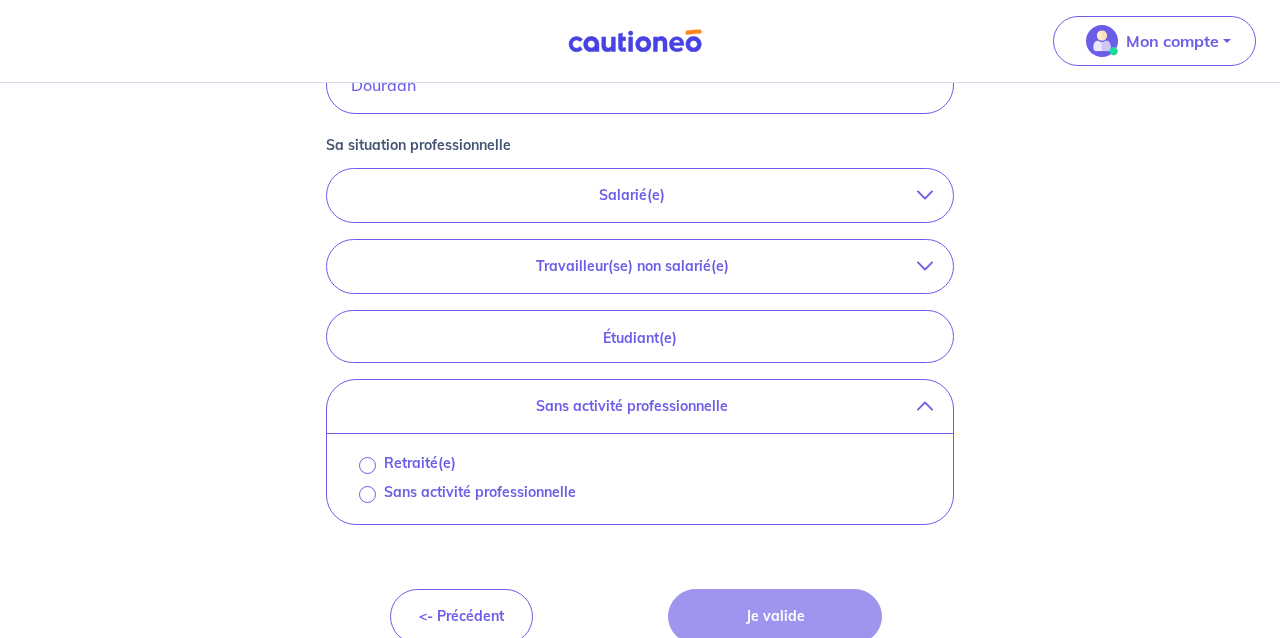 scroll, scrollTop: 636, scrollLeft: 0, axis: vertical 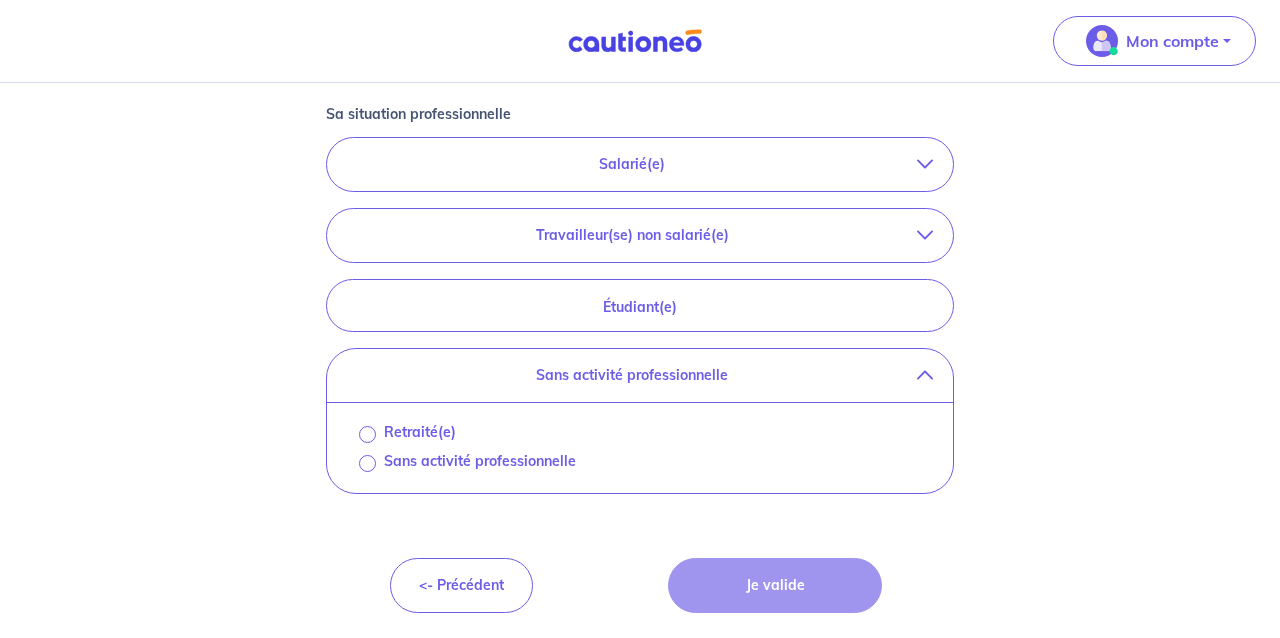 click on "Sans activité professionnelle" at bounding box center [480, 461] 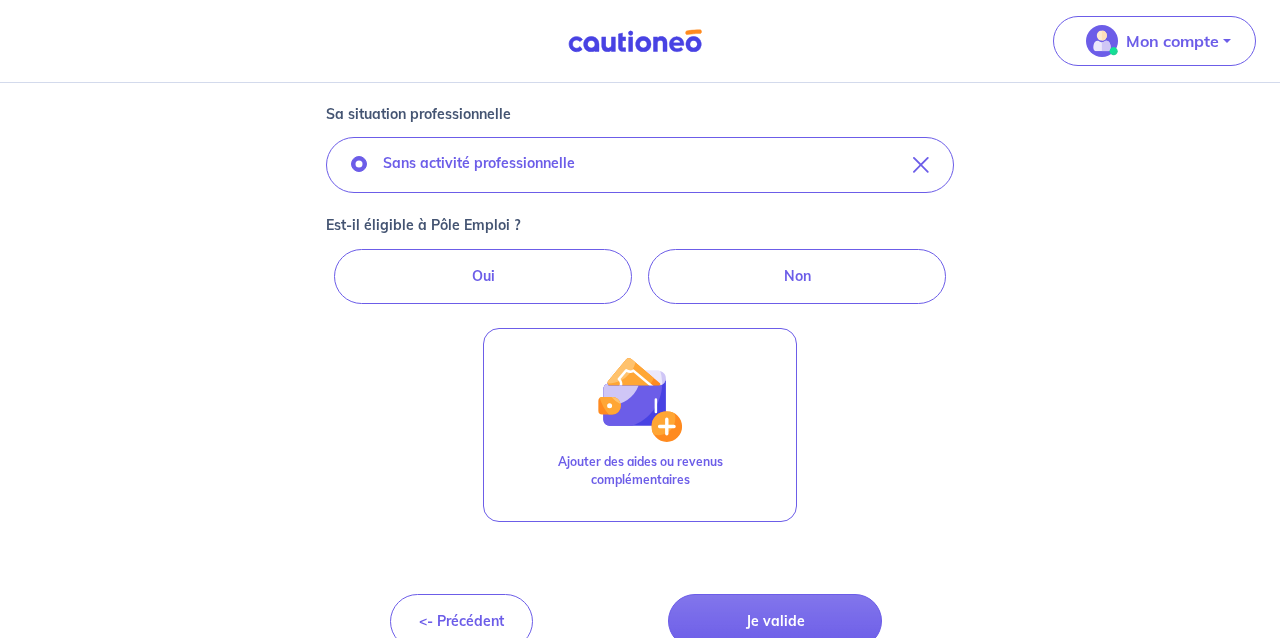 scroll, scrollTop: 564, scrollLeft: 0, axis: vertical 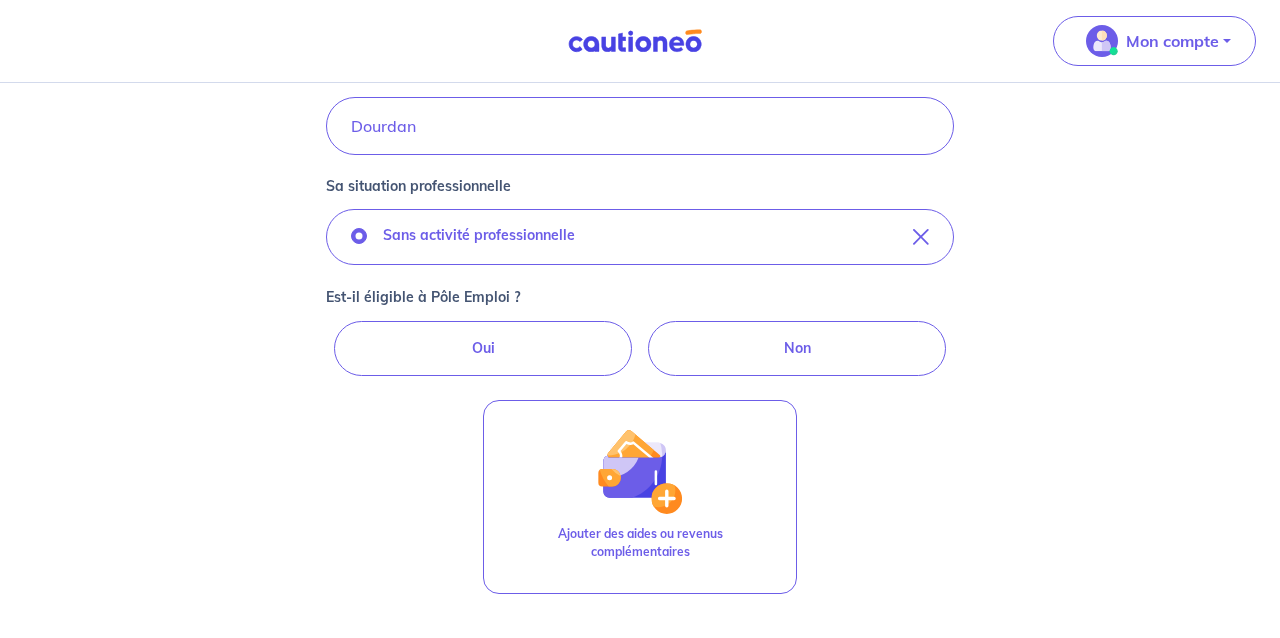 click on "Non" at bounding box center [797, 348] 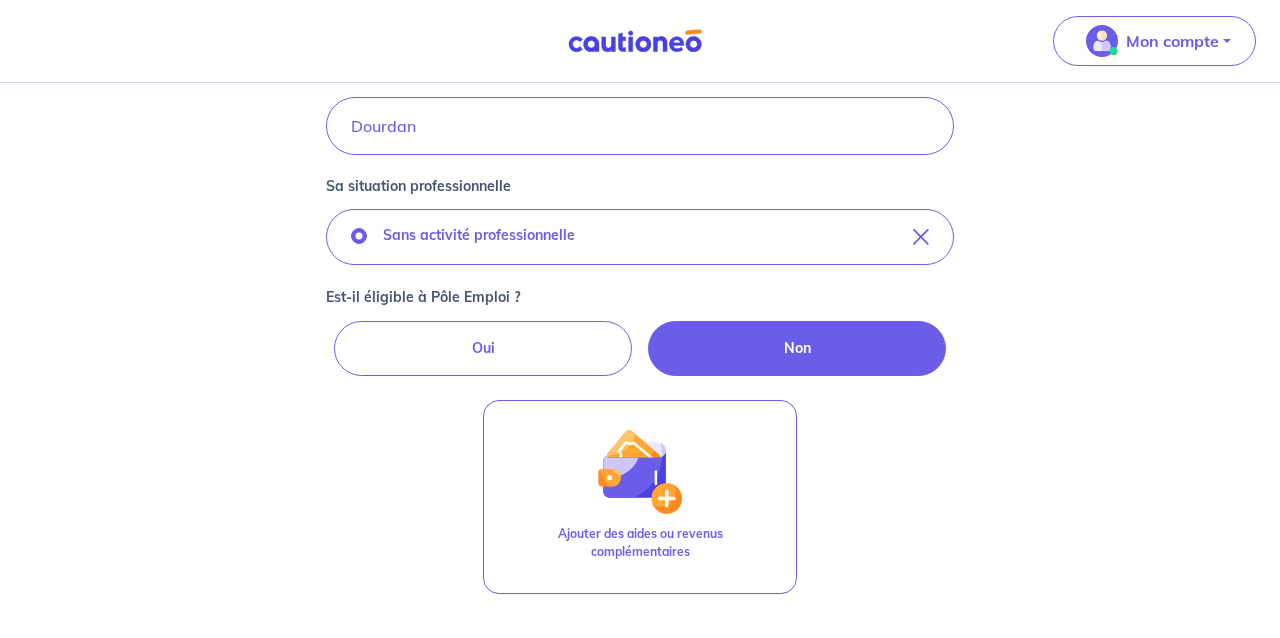 radio on "true" 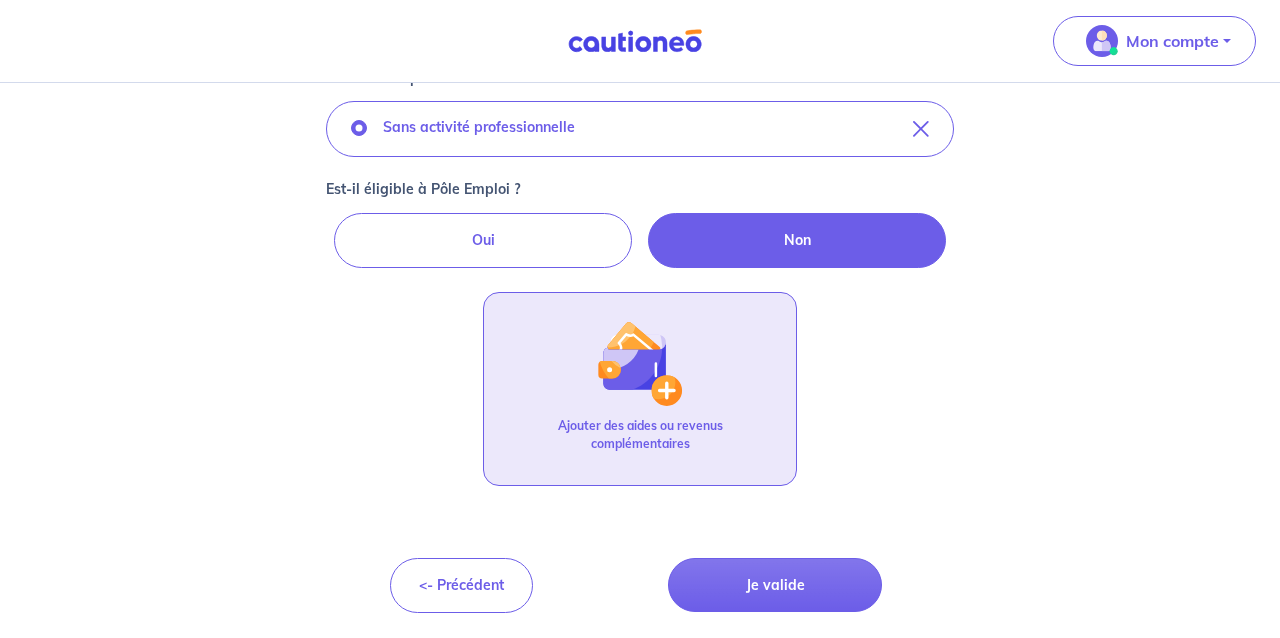 click on "Ajouter des aides ou revenus complémentaires" at bounding box center (640, 389) 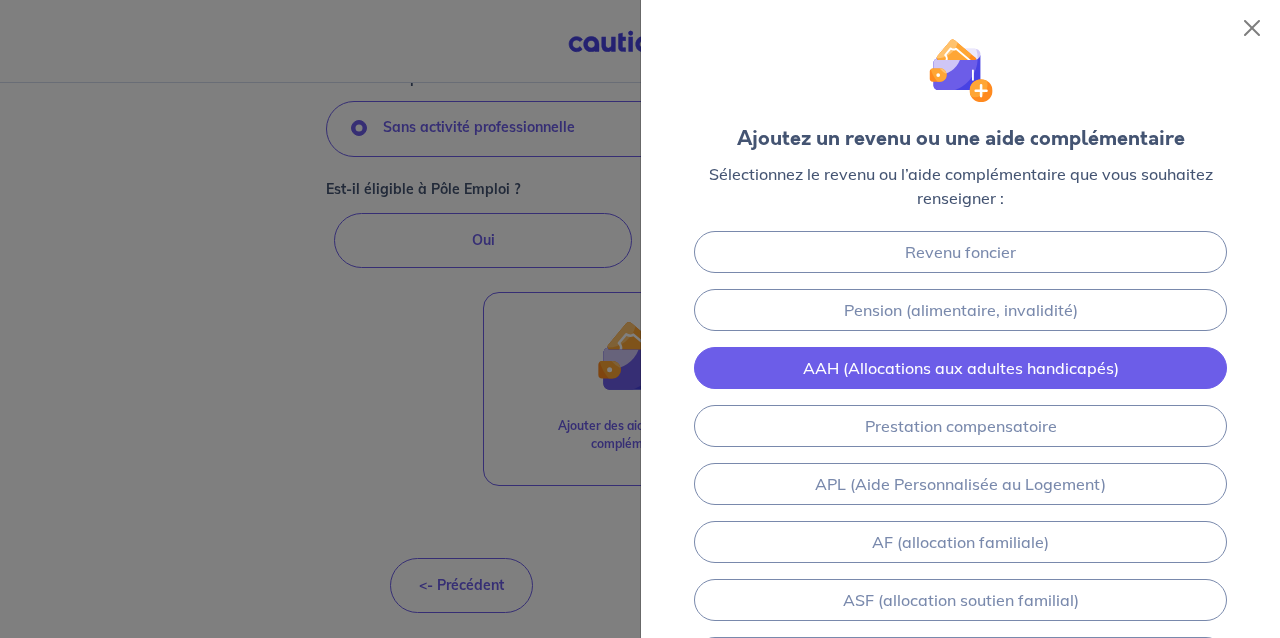 scroll, scrollTop: 0, scrollLeft: 0, axis: both 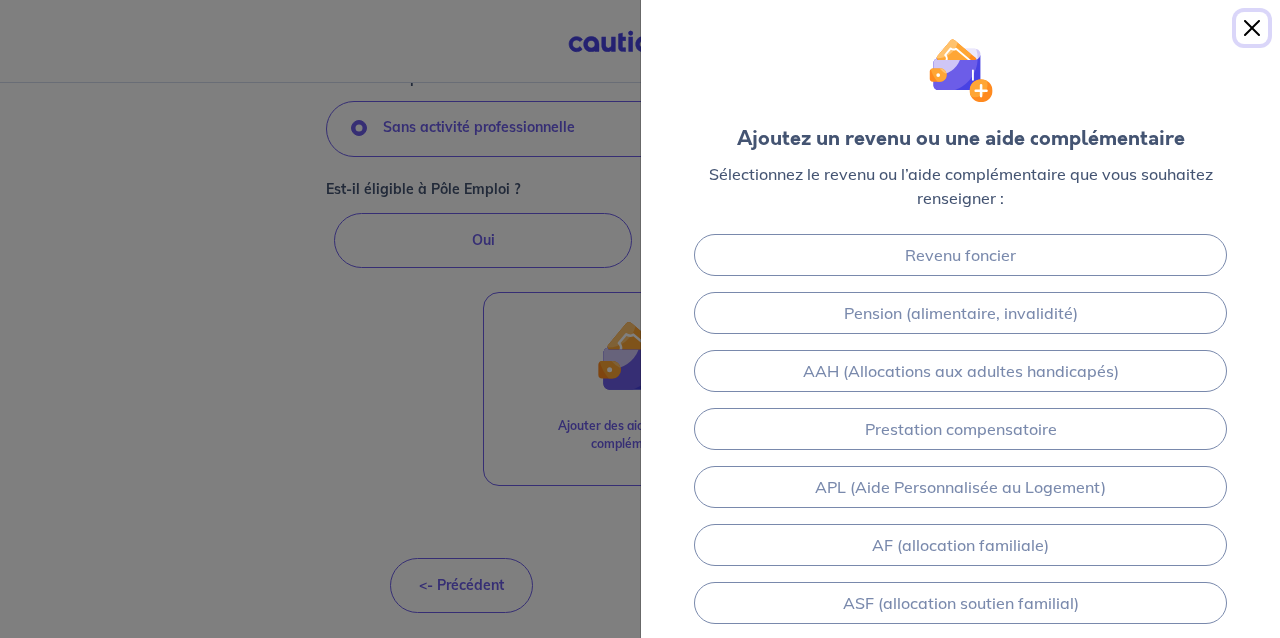 click at bounding box center [1252, 28] 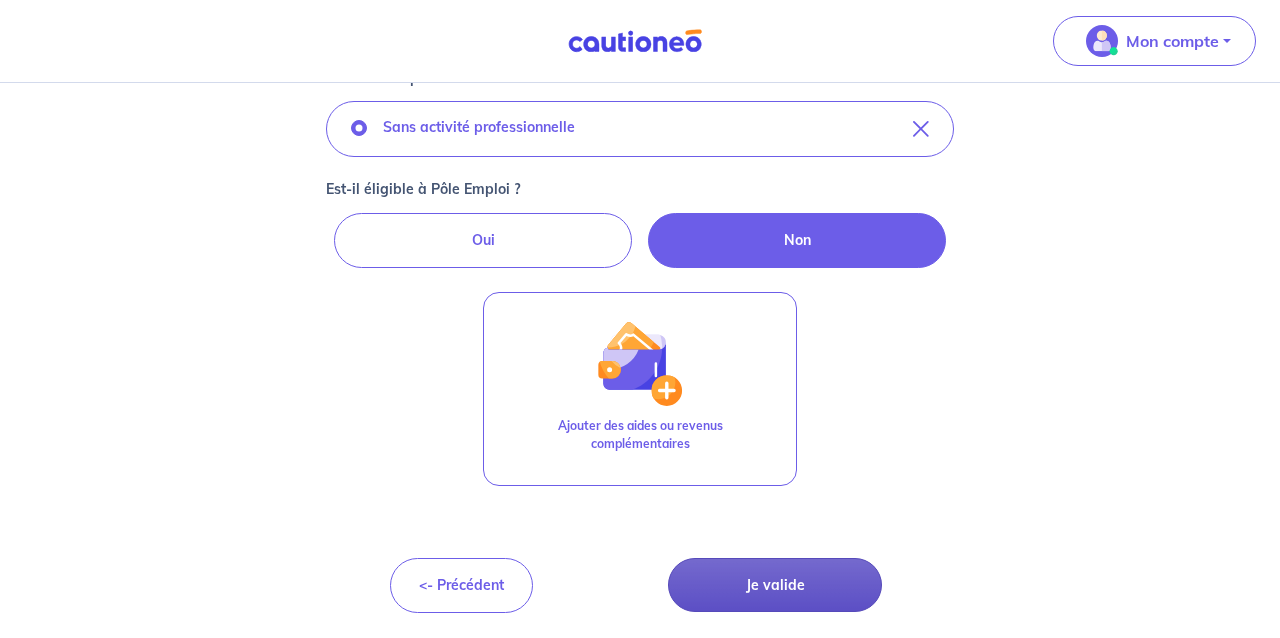 click on "Je valide" at bounding box center [775, 585] 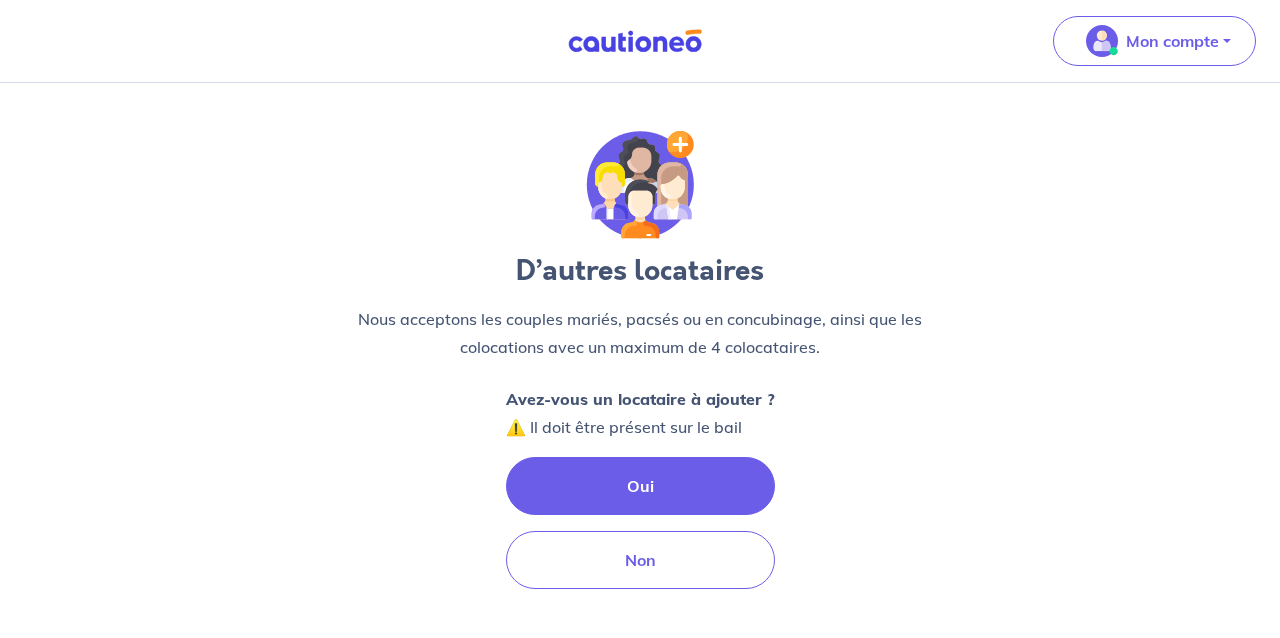 click on "Oui" at bounding box center (640, 486) 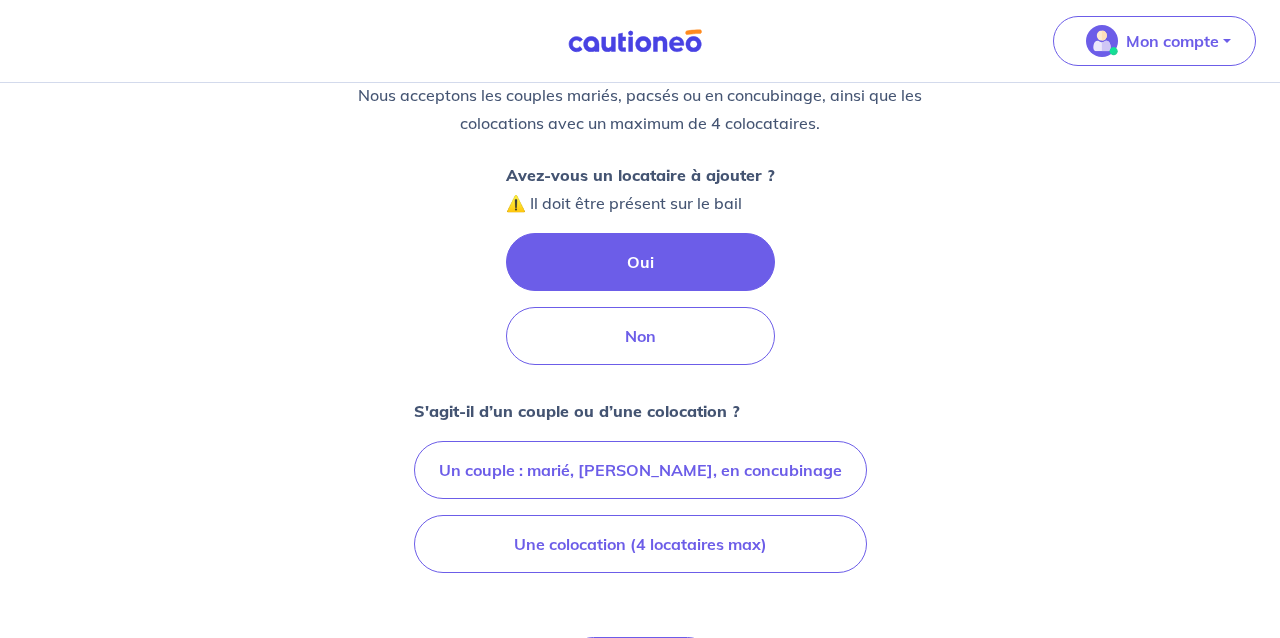 scroll, scrollTop: 240, scrollLeft: 0, axis: vertical 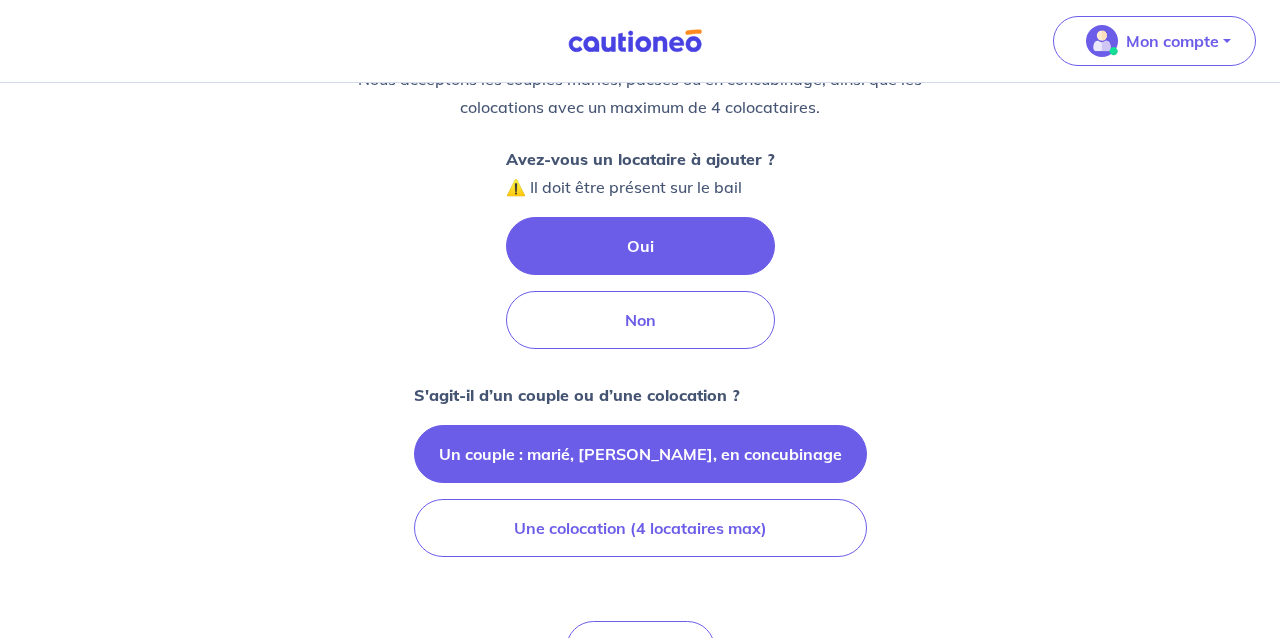 click on "Un couple : marié, [PERSON_NAME], en concubinage" at bounding box center (640, 454) 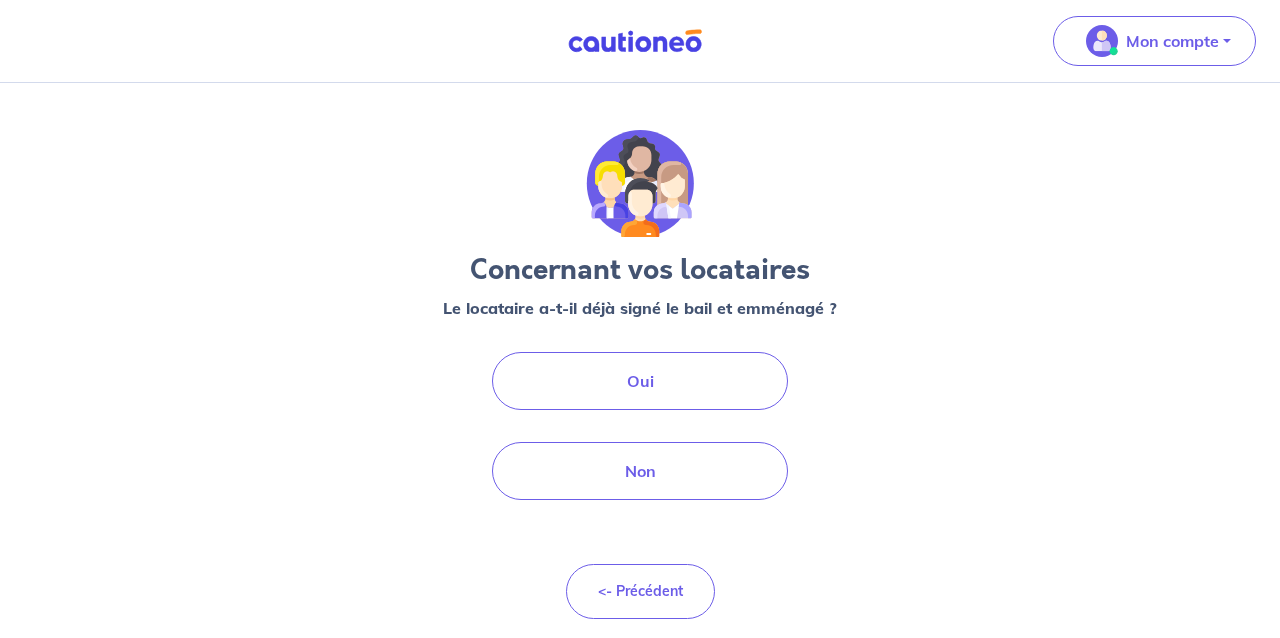 scroll, scrollTop: 0, scrollLeft: 0, axis: both 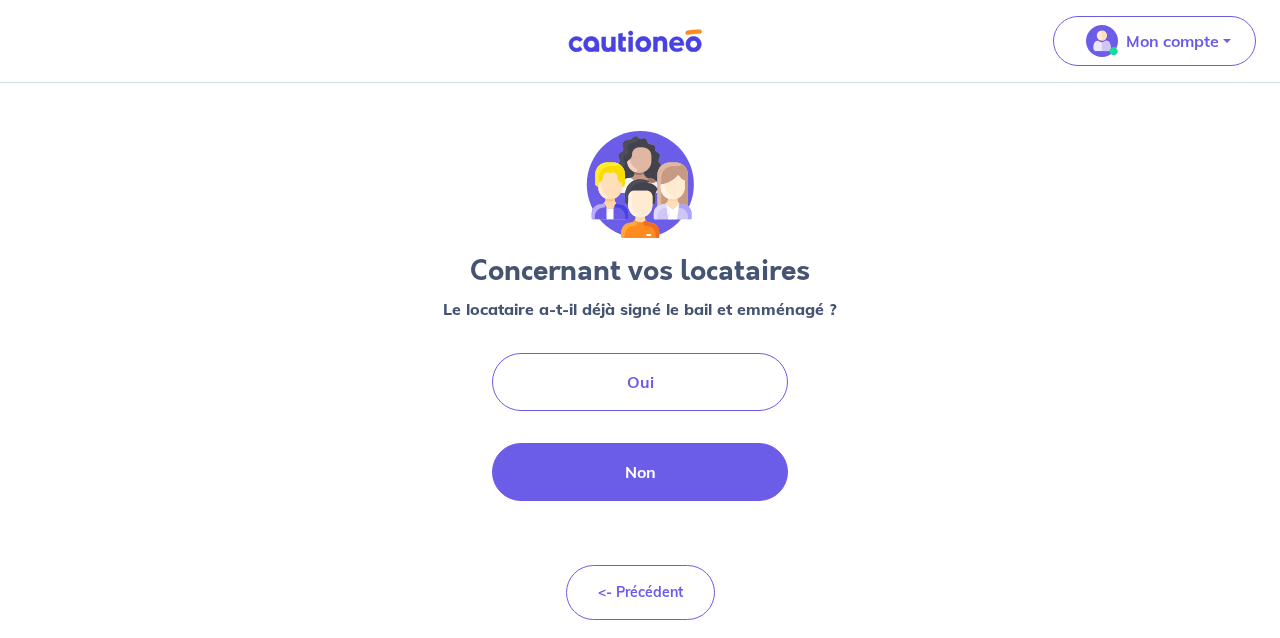 click on "Non" at bounding box center (640, 472) 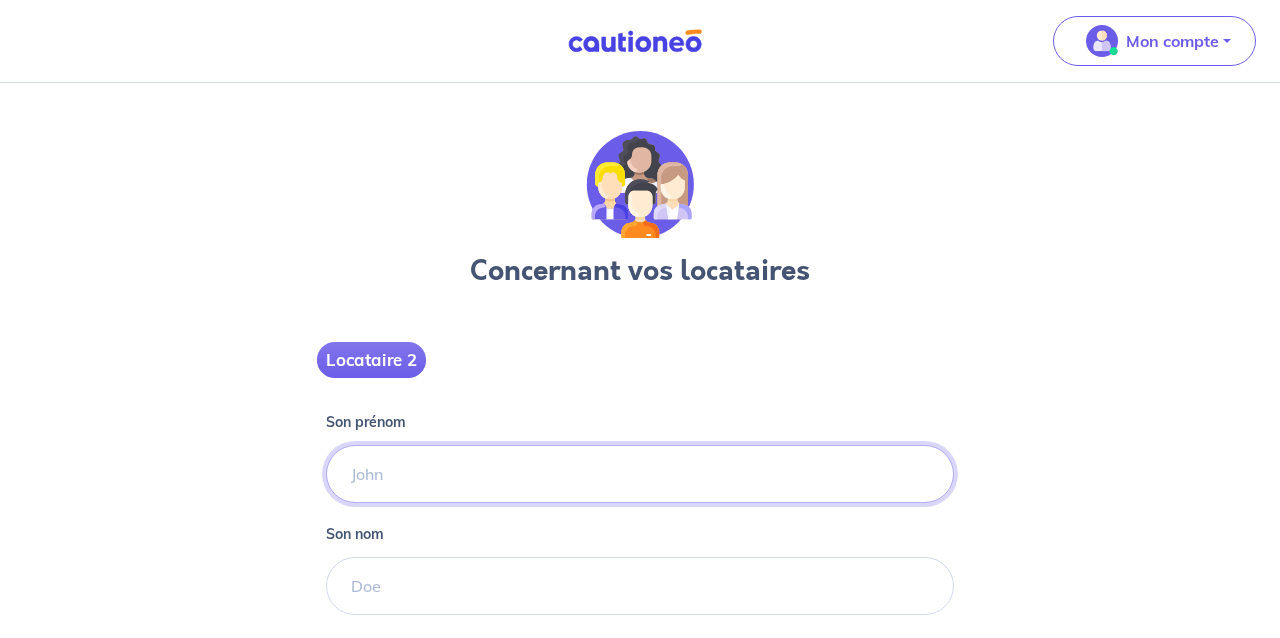 click on "Son prénom" at bounding box center [640, 474] 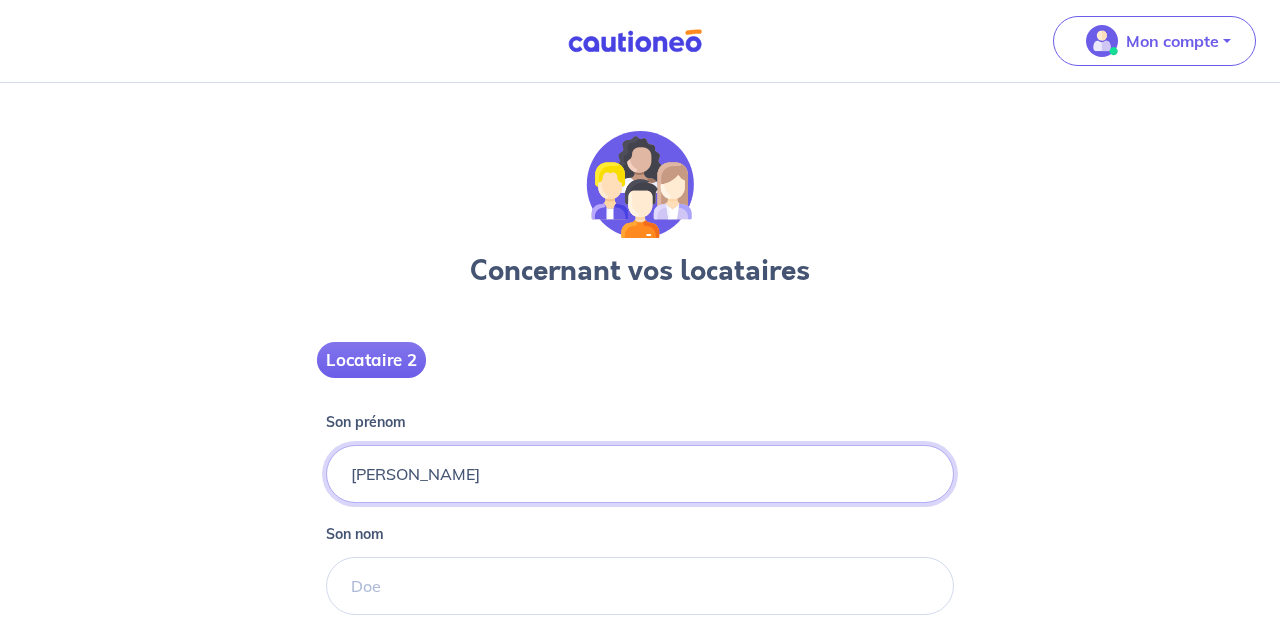 type on "[PERSON_NAME]" 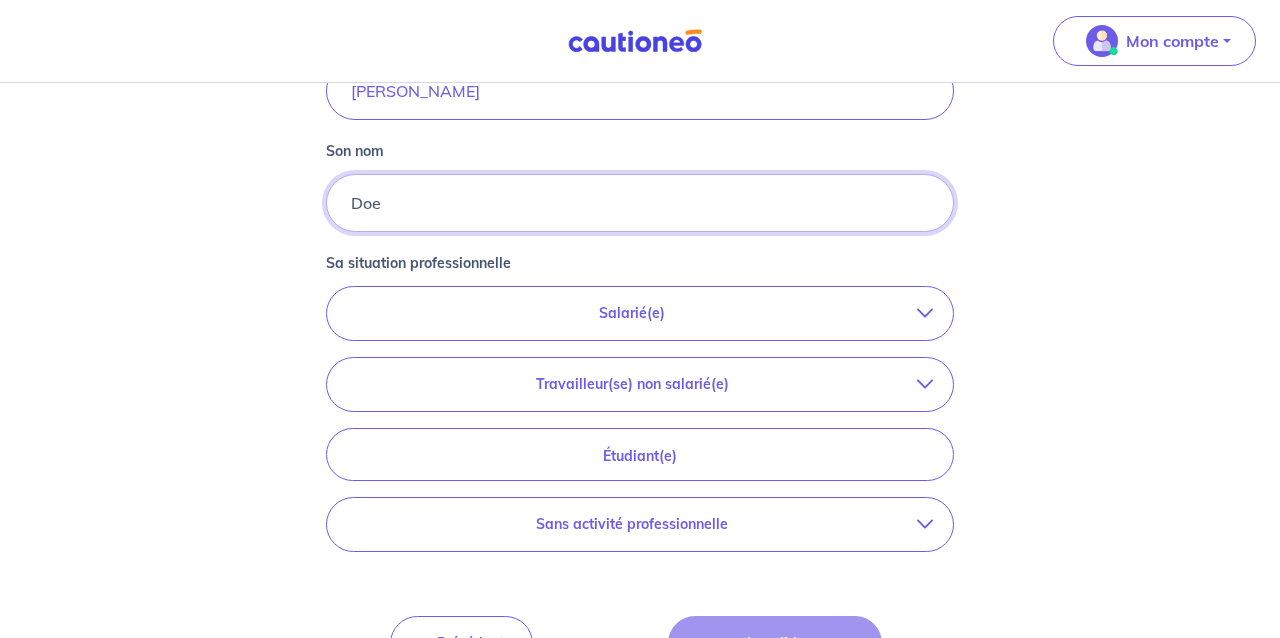 scroll, scrollTop: 397, scrollLeft: 0, axis: vertical 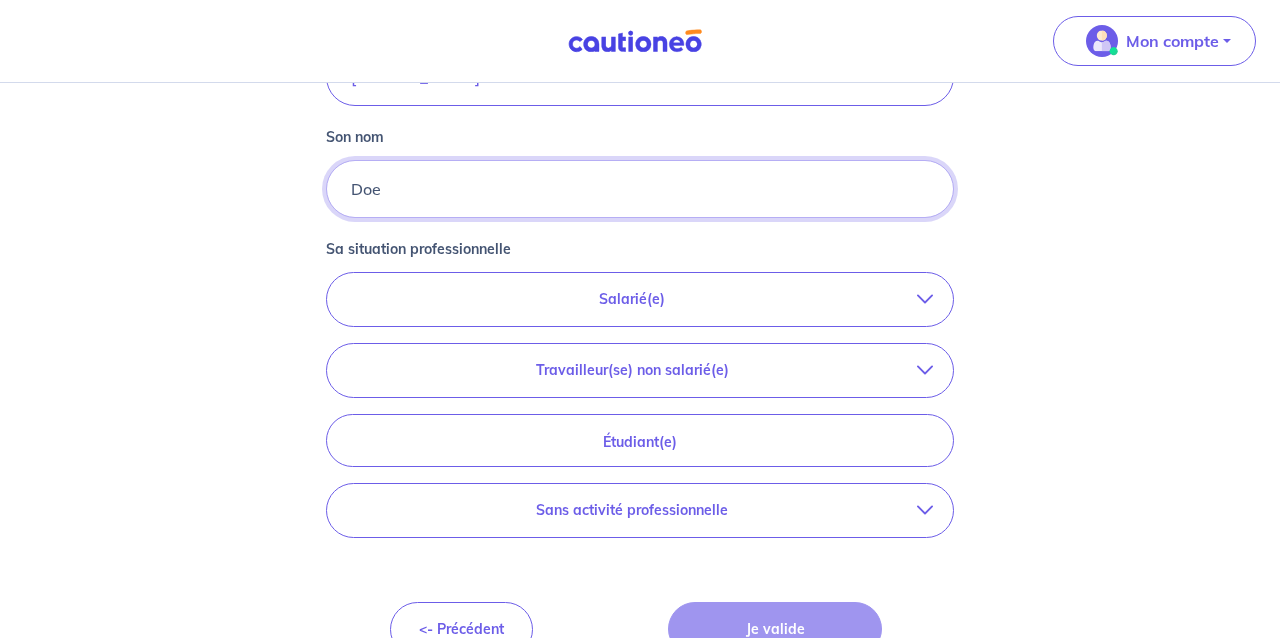 type on "Doe" 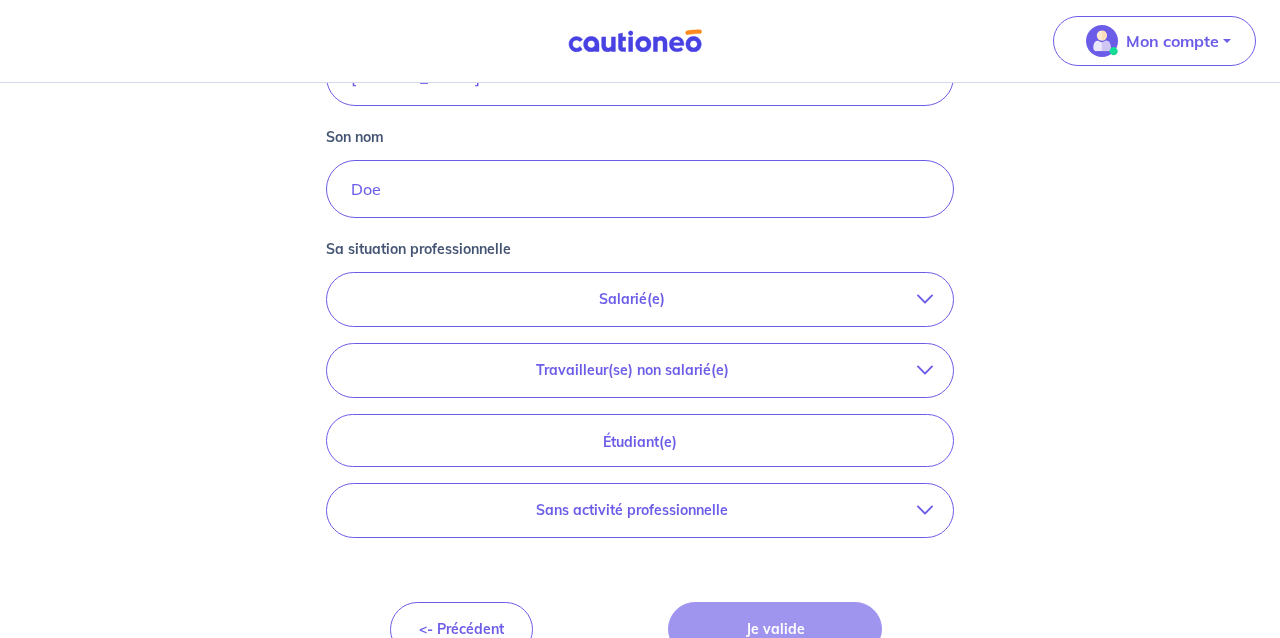 click on "Sa situation professionnelle Salarié(e) CDI  hors période d'essai CDI  en période d'essai  (min. 3 bulletins de salaire) Fonctionnaire CDD : Privé ou contractuel / En alternance Intérimaire Intermittent·e du spectacle Militaire Travailleur(se) non salarié(e) Freelance / auto-entrepreneur [PERSON_NAME] / commerçant(e) Chef d'entreprise Profession libérale Étudiant(e) Sans activité professionnelle Retraité(e) Sans activité professionnelle" at bounding box center (640, 398) 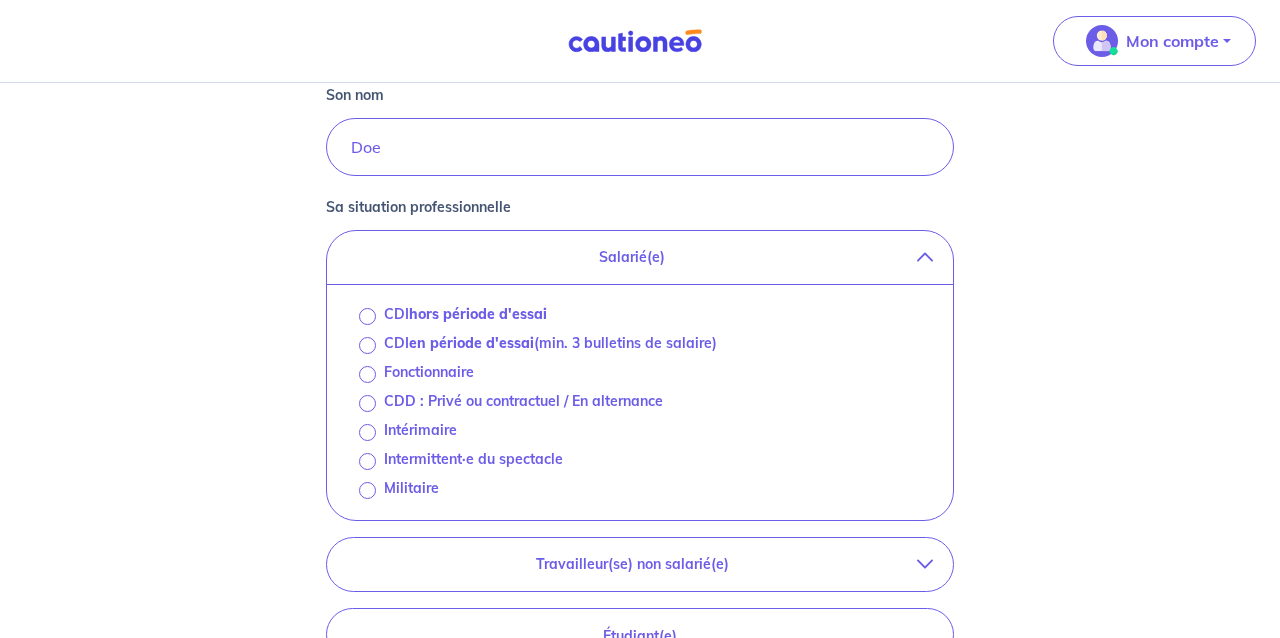 scroll, scrollTop: 471, scrollLeft: 0, axis: vertical 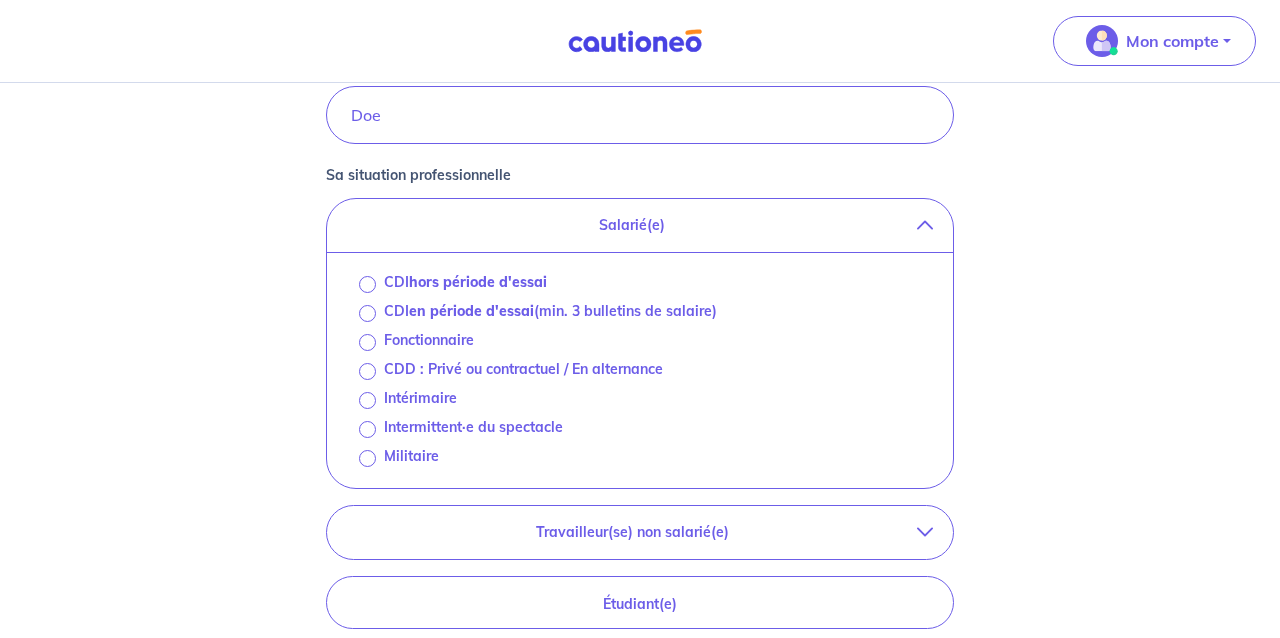 click on "hors période d'essai" at bounding box center (478, 282) 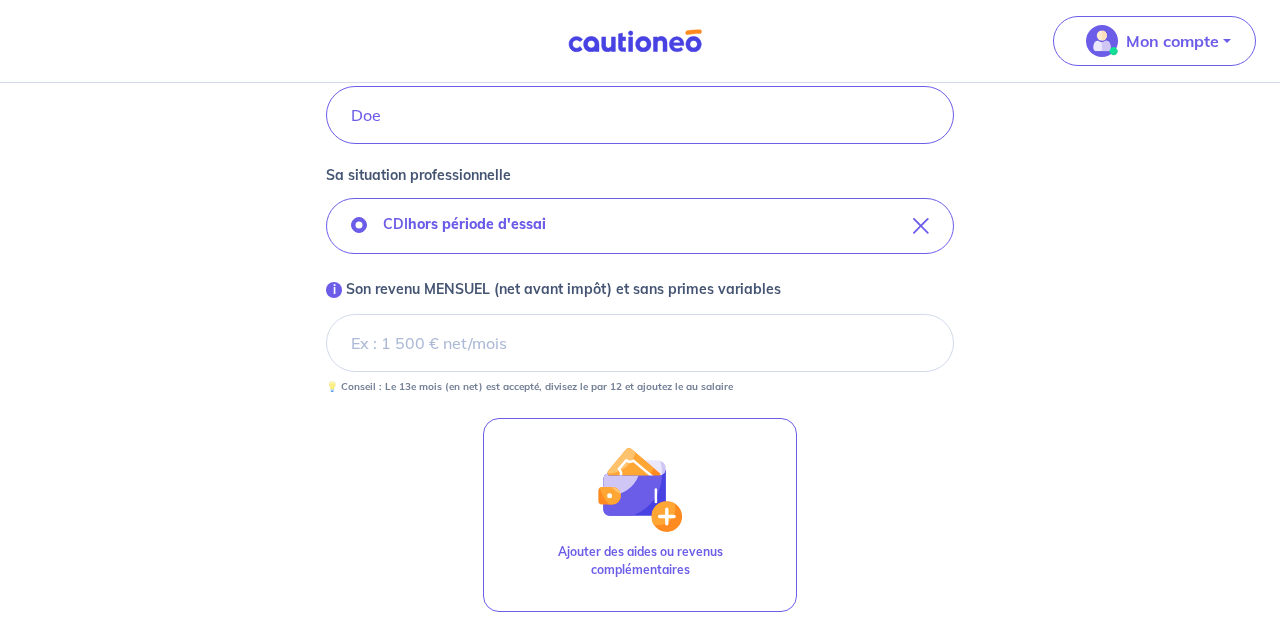 click on "i Son revenu MENSUEL (net avant impôt) et sans primes variables" at bounding box center [640, 343] 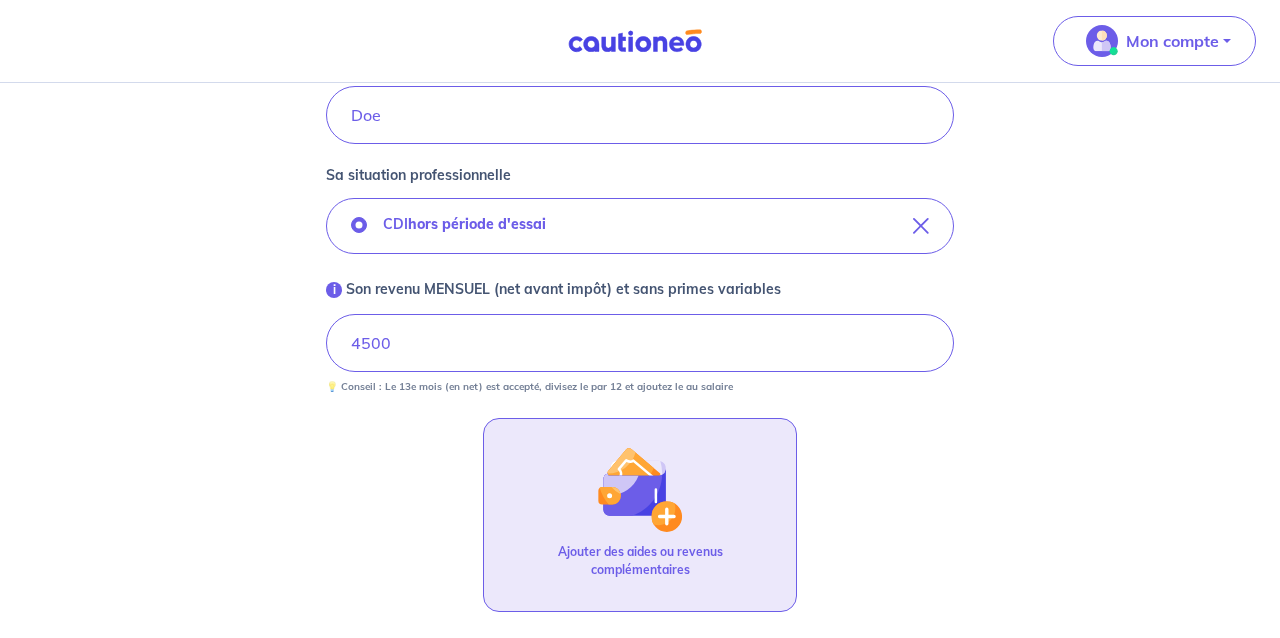 type 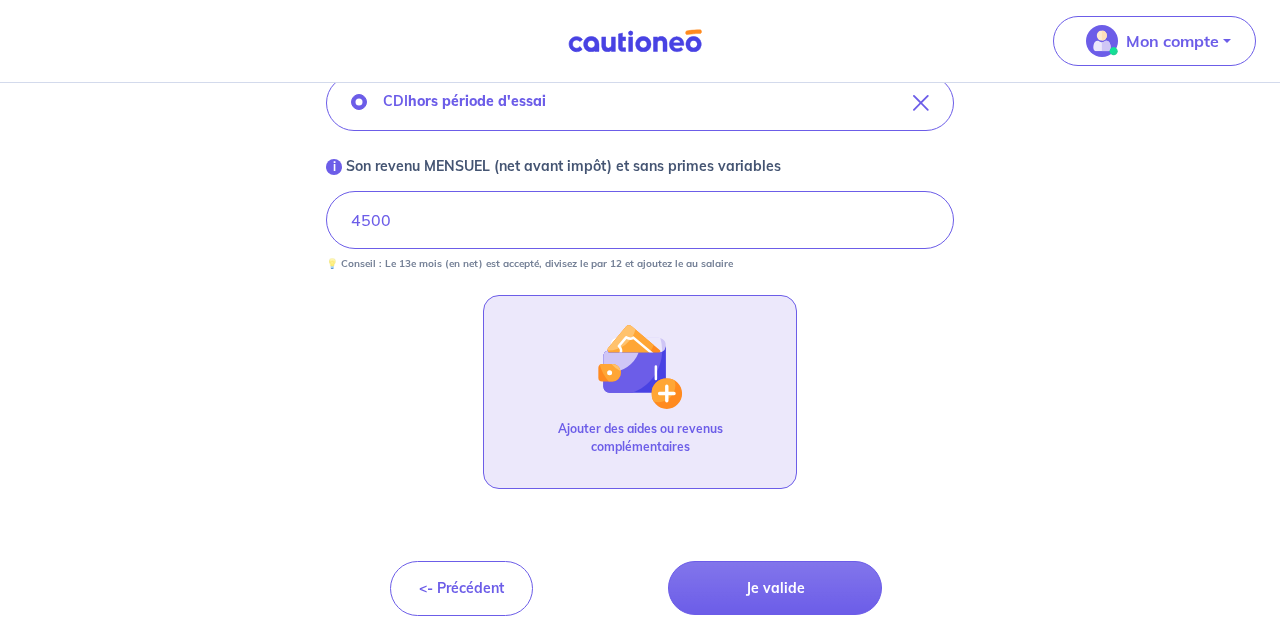 scroll, scrollTop: 597, scrollLeft: 0, axis: vertical 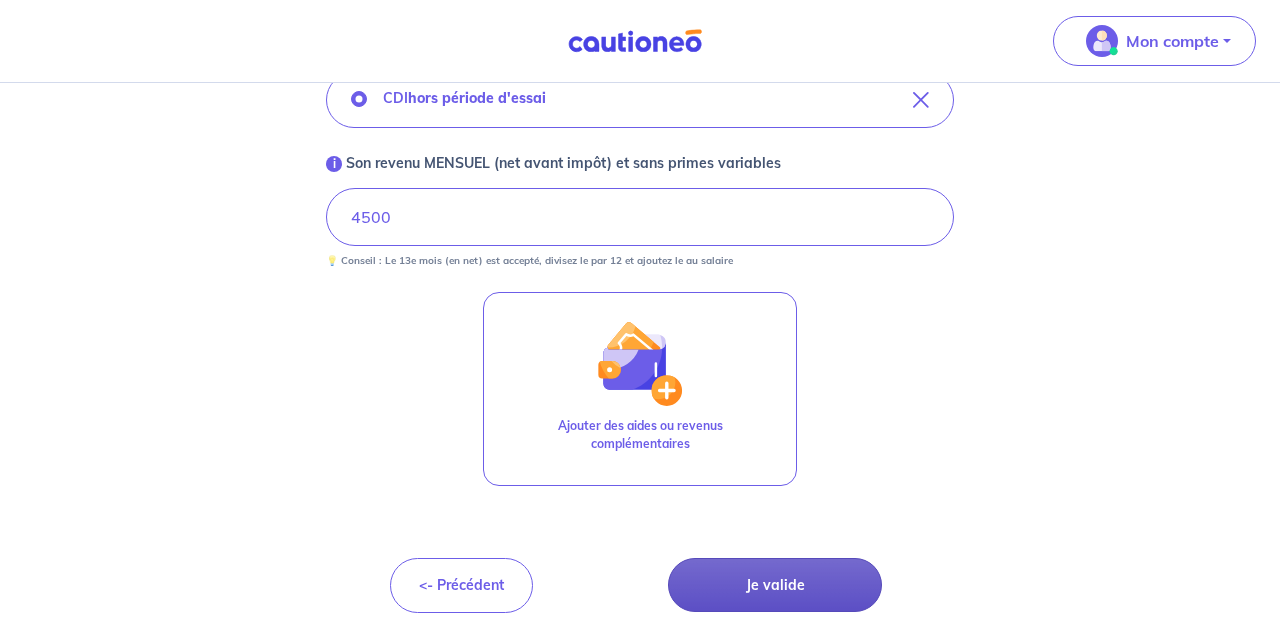 click on "Je valide" at bounding box center [775, 585] 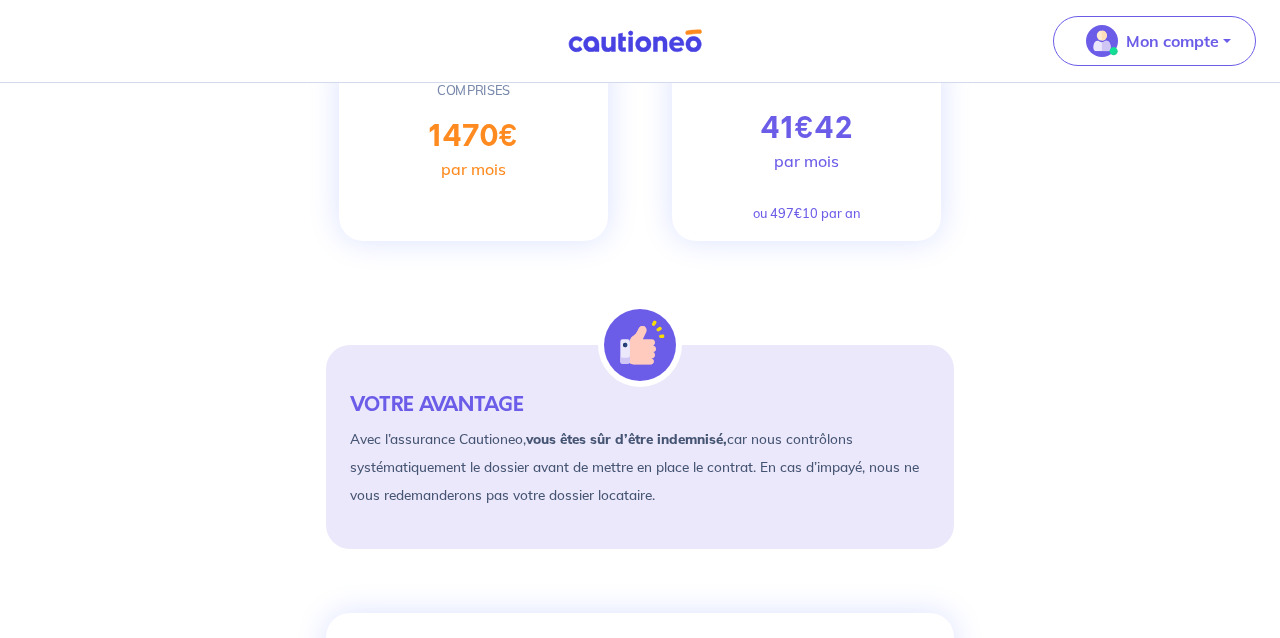 scroll, scrollTop: 570, scrollLeft: 0, axis: vertical 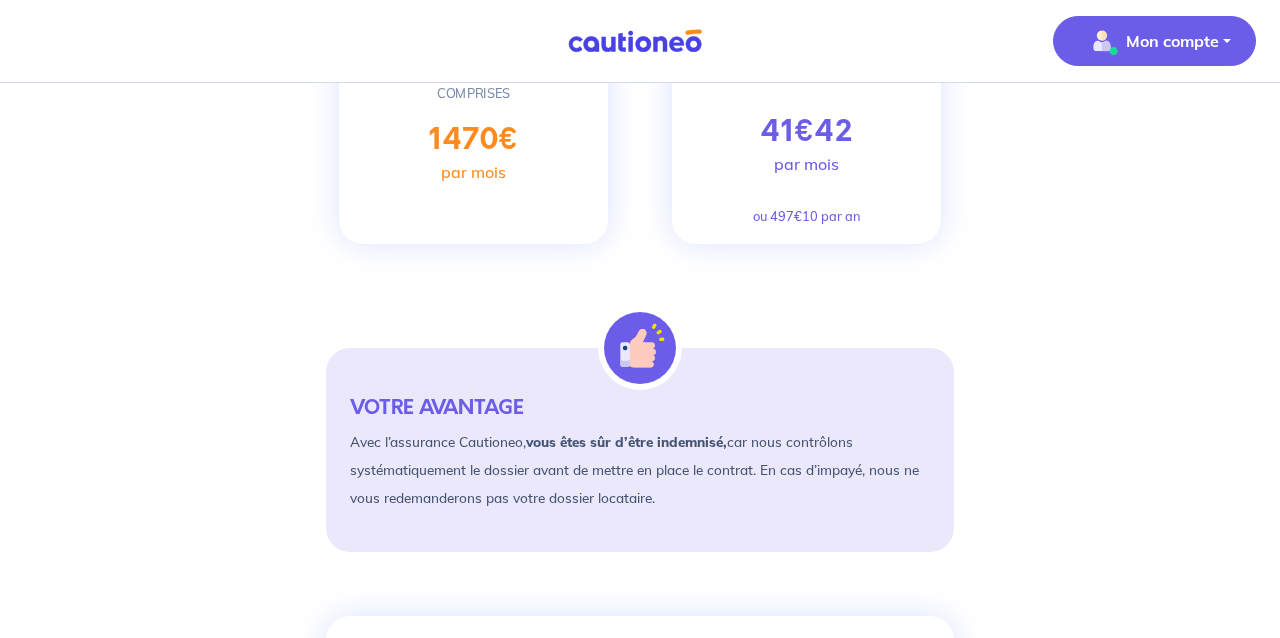 click on "Mon compte" at bounding box center [1172, 41] 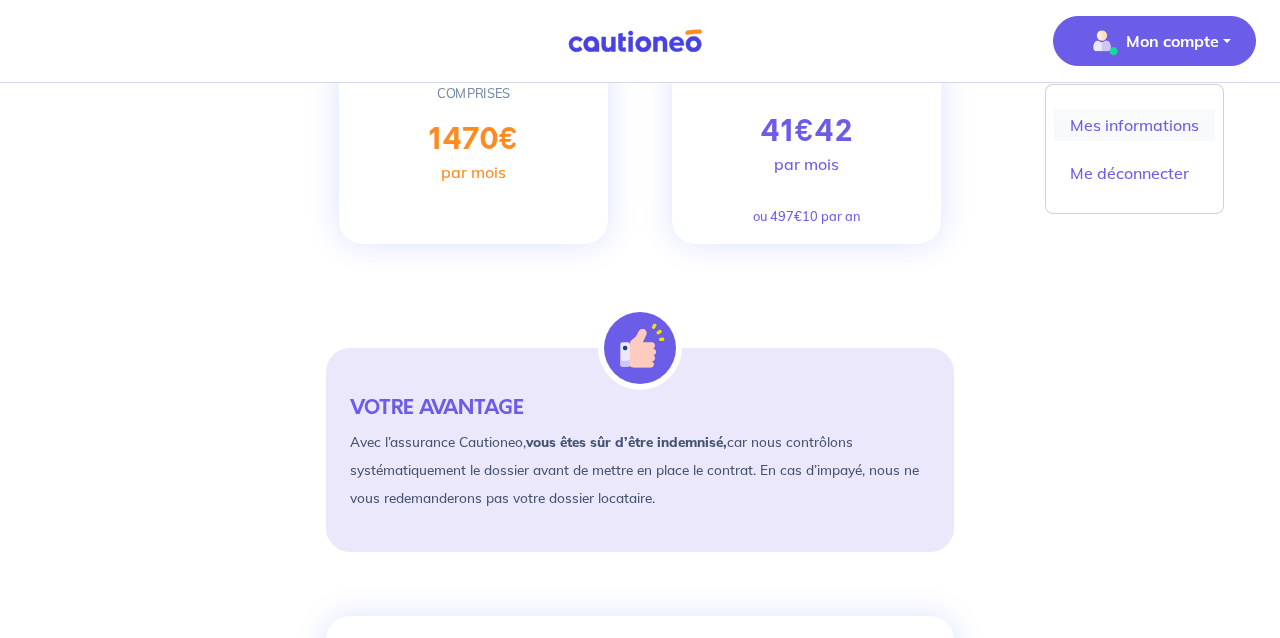 click on "Mes informations" at bounding box center [1134, 125] 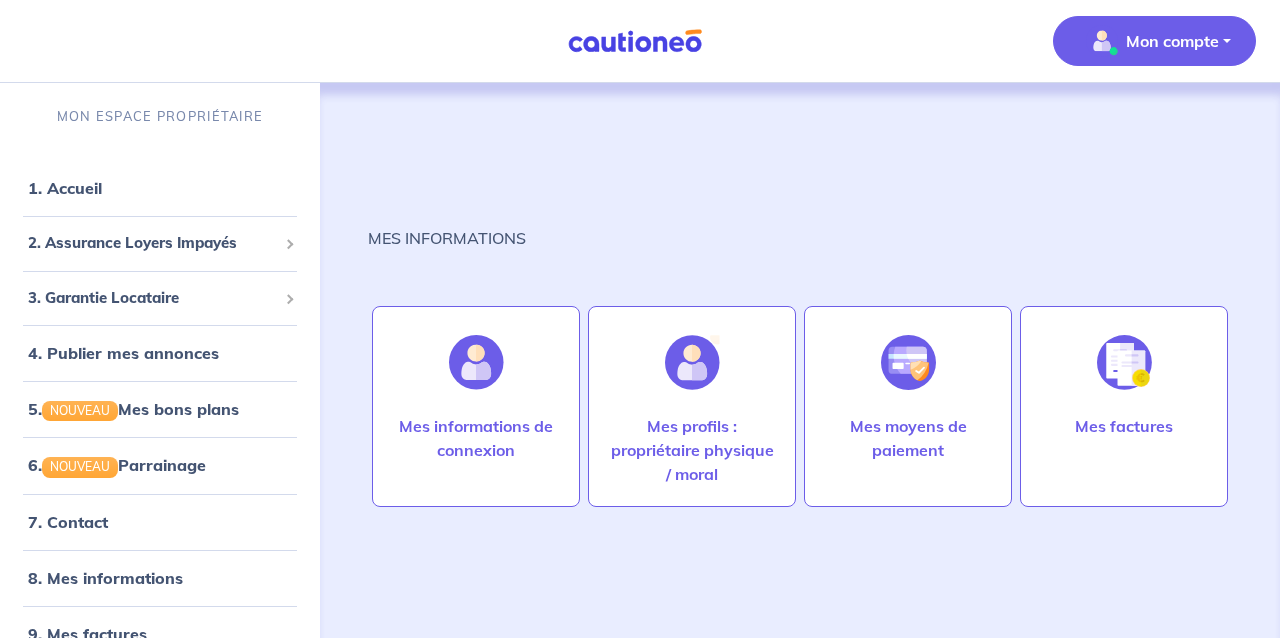 scroll, scrollTop: 0, scrollLeft: 0, axis: both 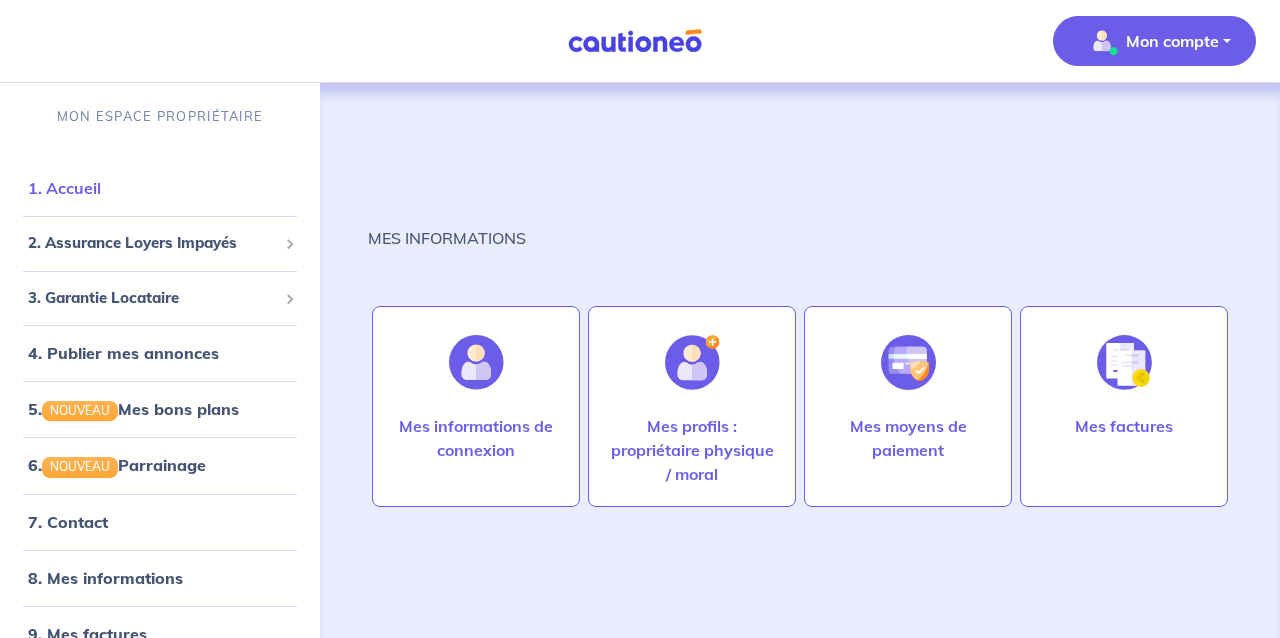 click on "1. Accueil" at bounding box center (64, 188) 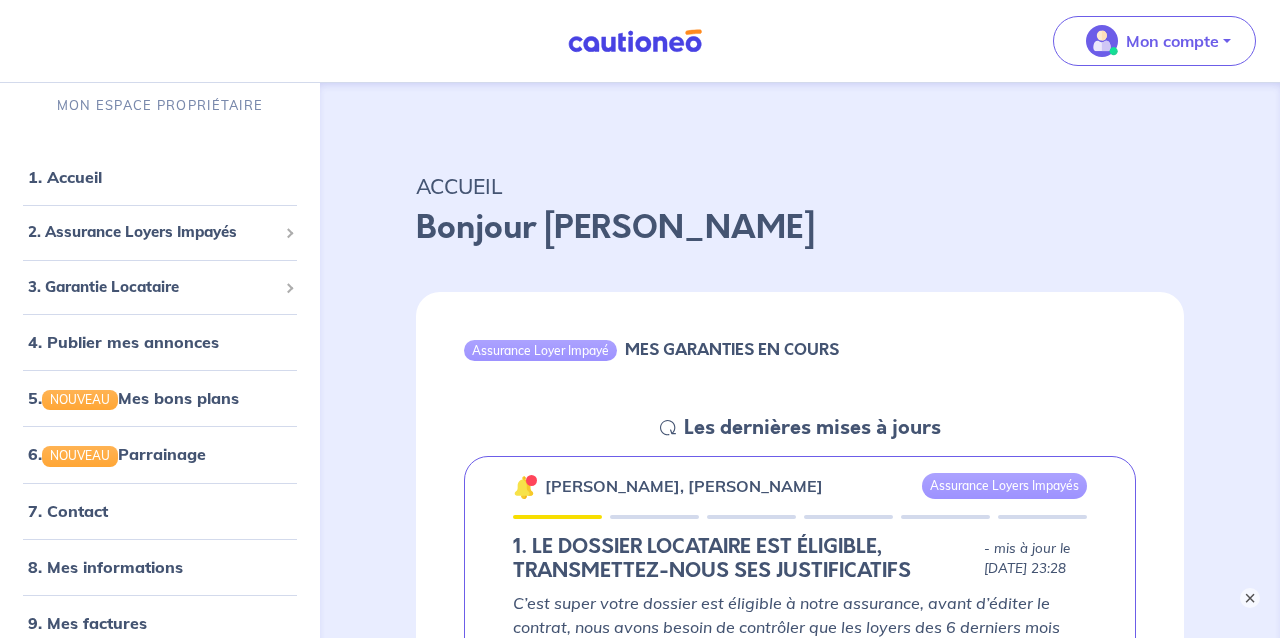 scroll, scrollTop: 0, scrollLeft: 0, axis: both 